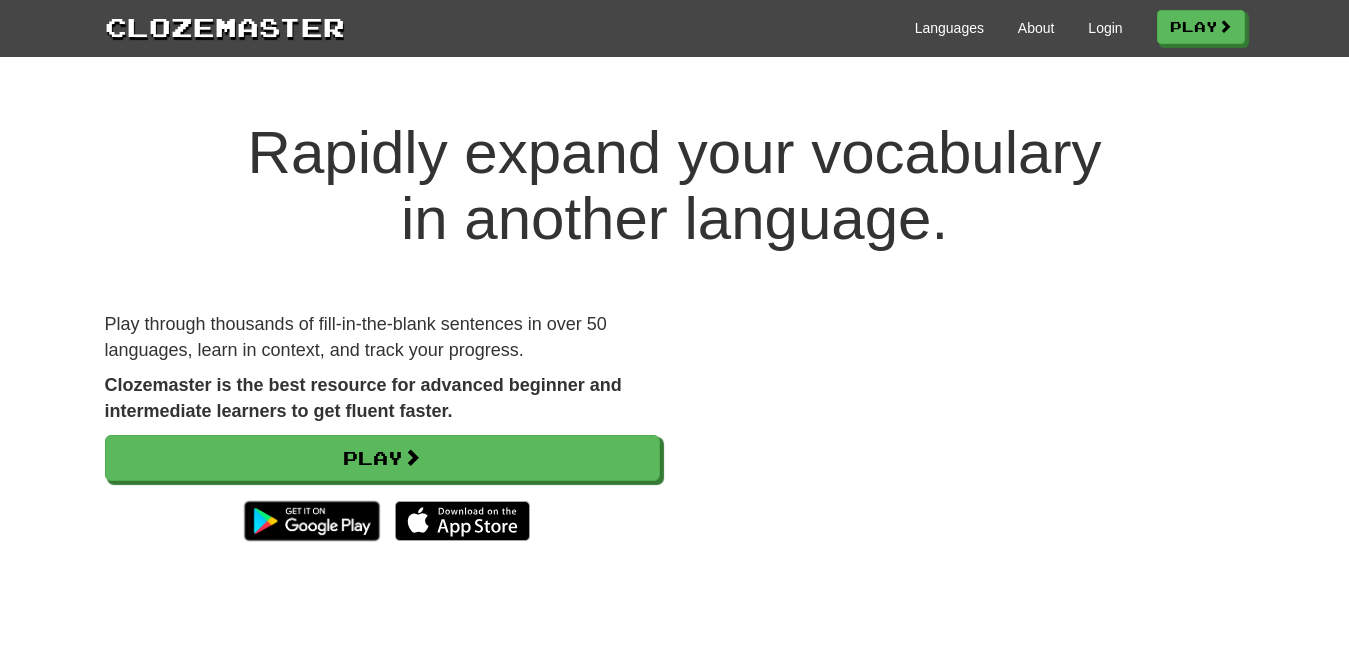 scroll, scrollTop: 0, scrollLeft: 0, axis: both 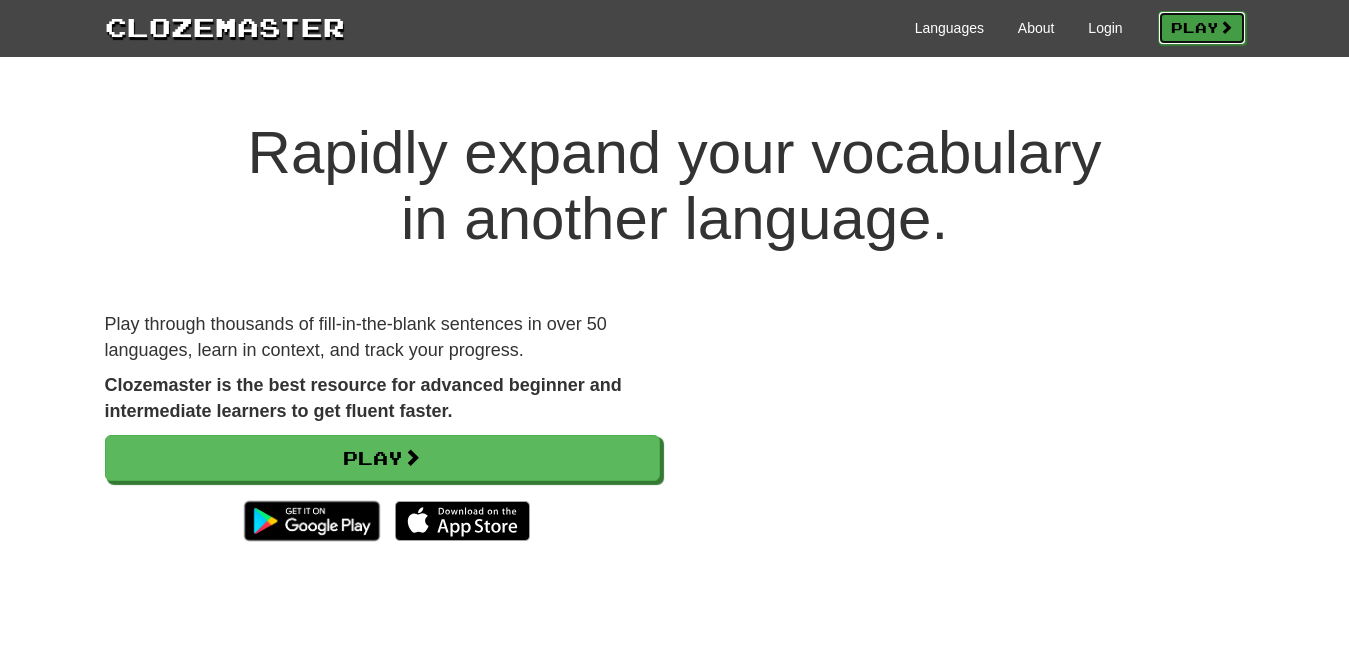 click on "Play" at bounding box center [1202, 28] 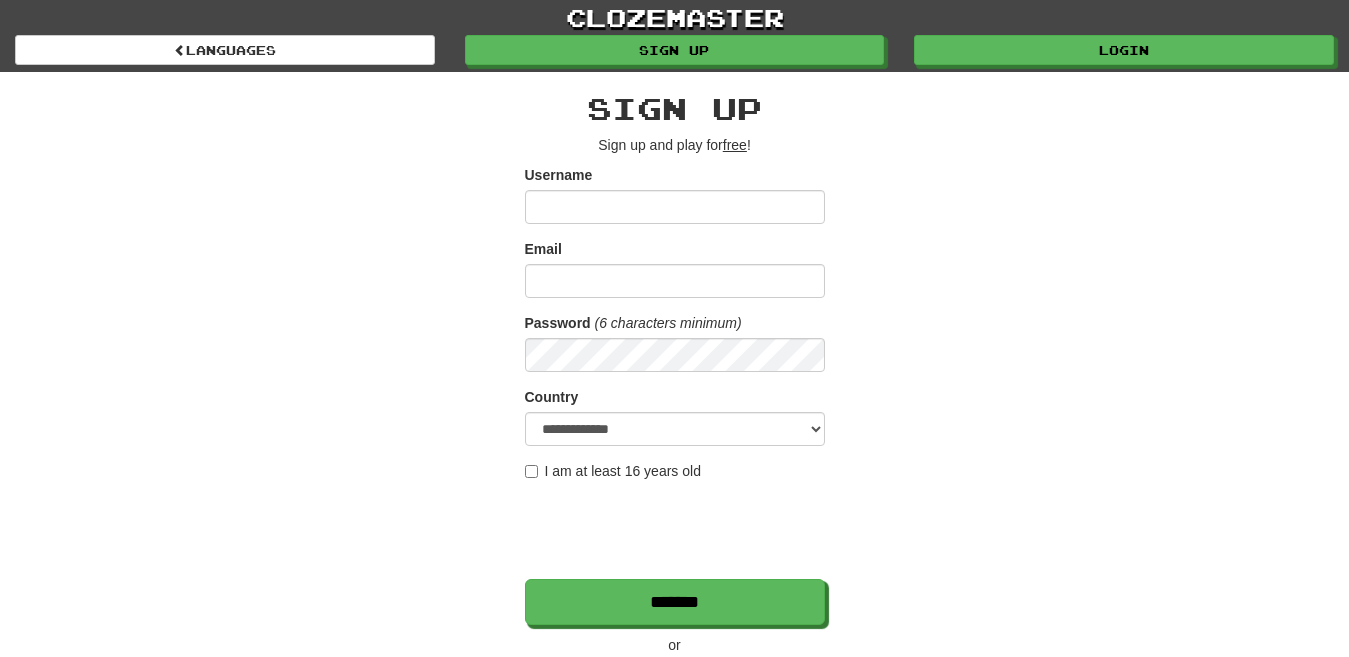 click on "Google" at bounding box center (592, 688) 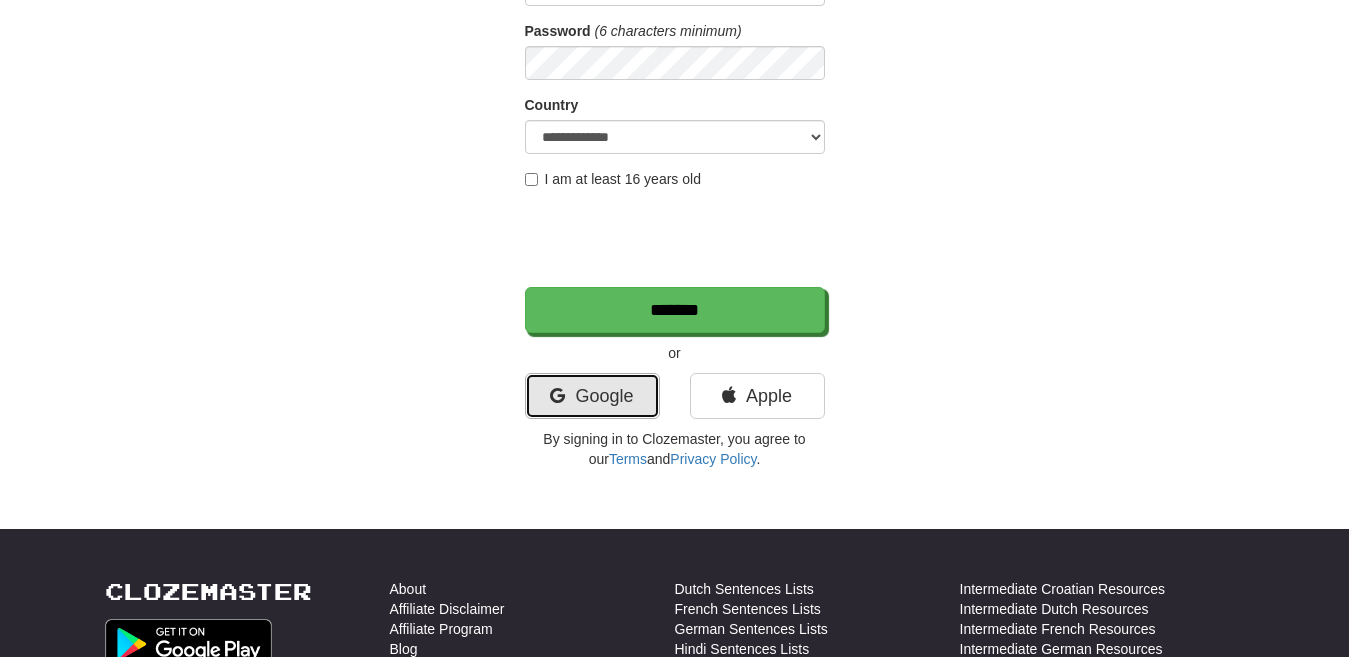 scroll, scrollTop: 292, scrollLeft: 0, axis: vertical 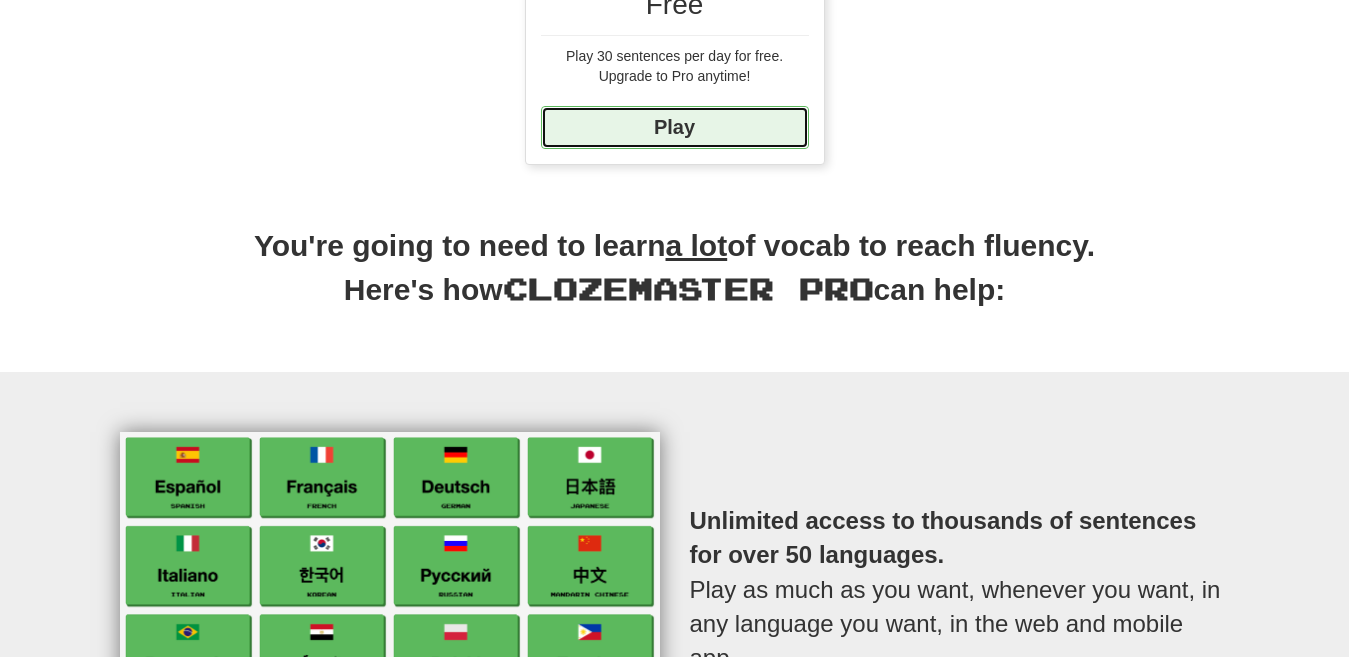 click on "Play" at bounding box center (675, 127) 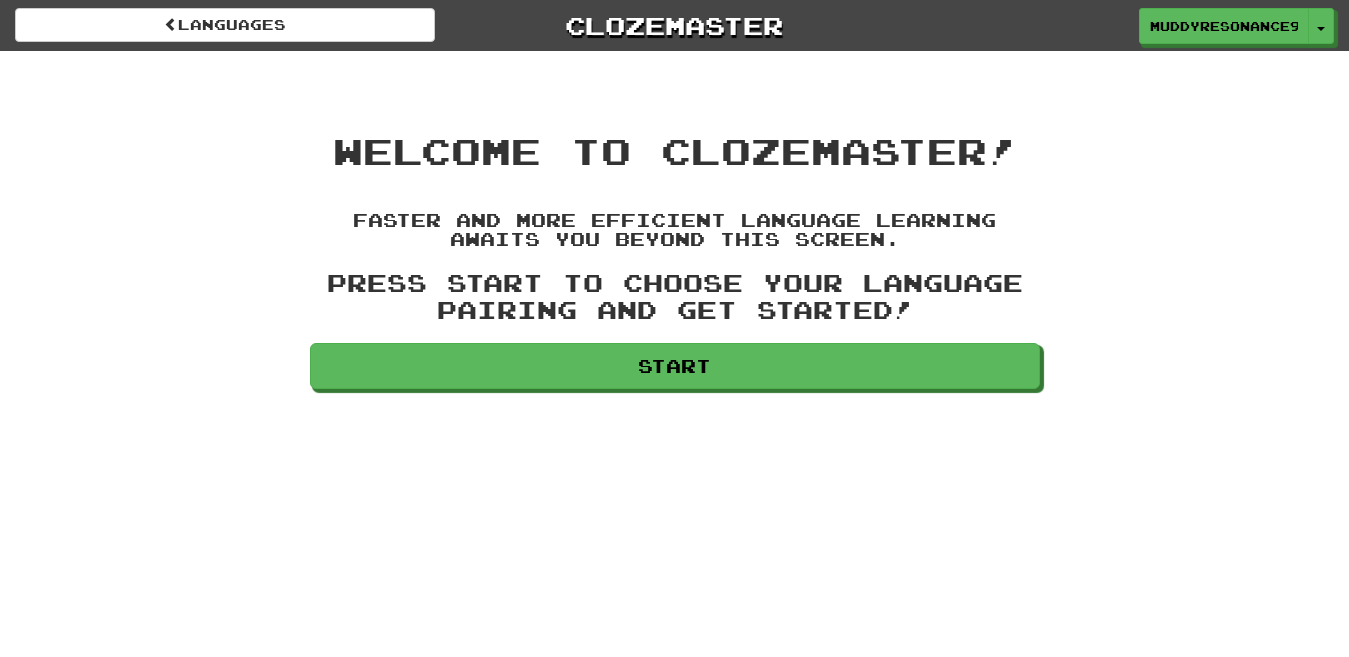 scroll, scrollTop: 0, scrollLeft: 0, axis: both 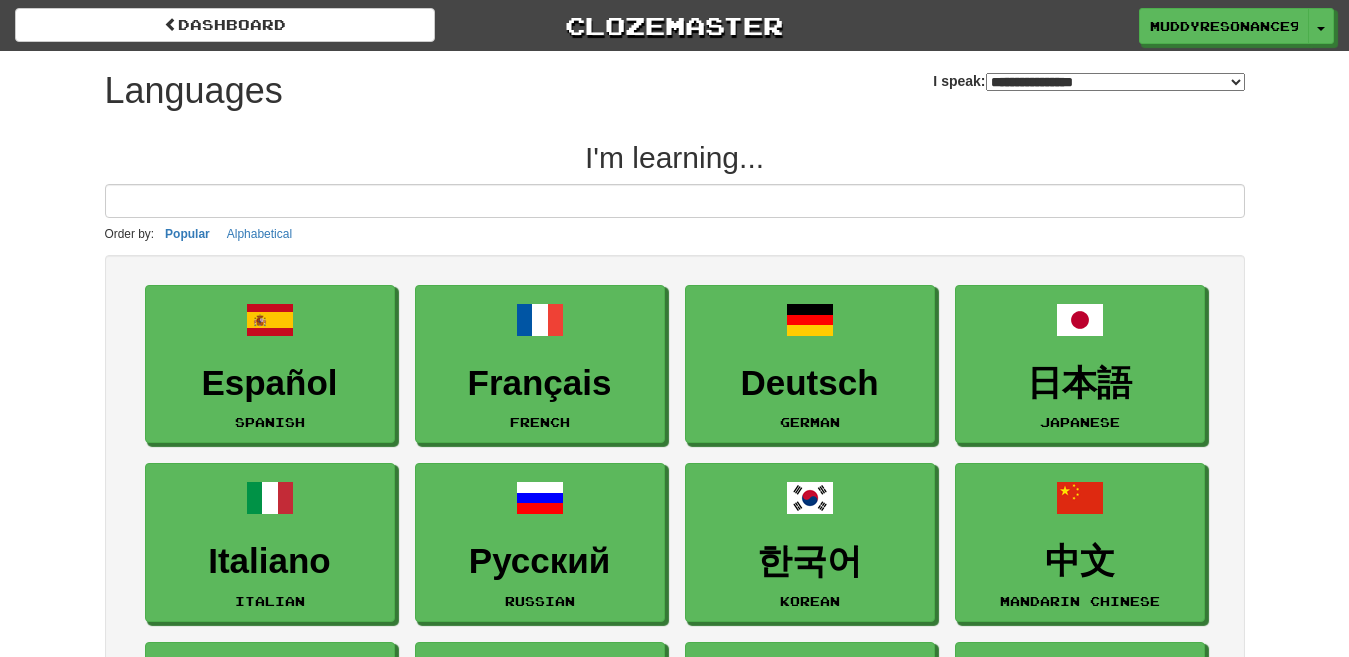 select on "*******" 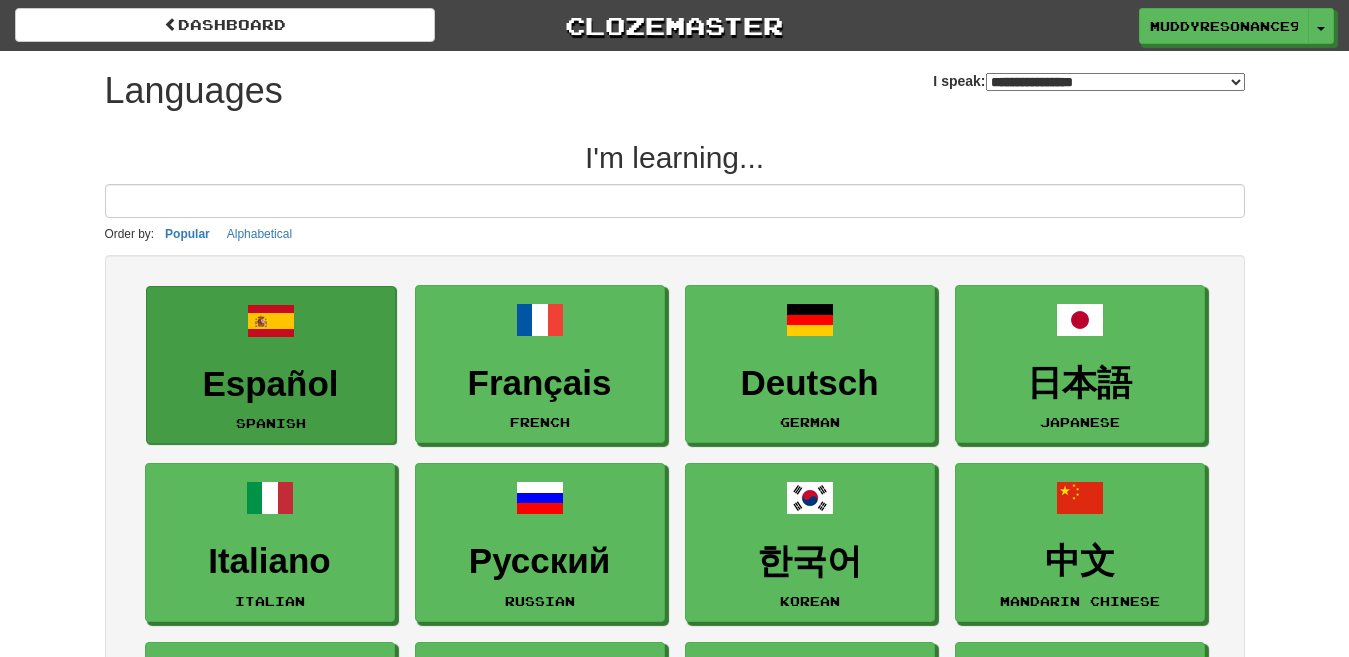 scroll, scrollTop: 0, scrollLeft: 0, axis: both 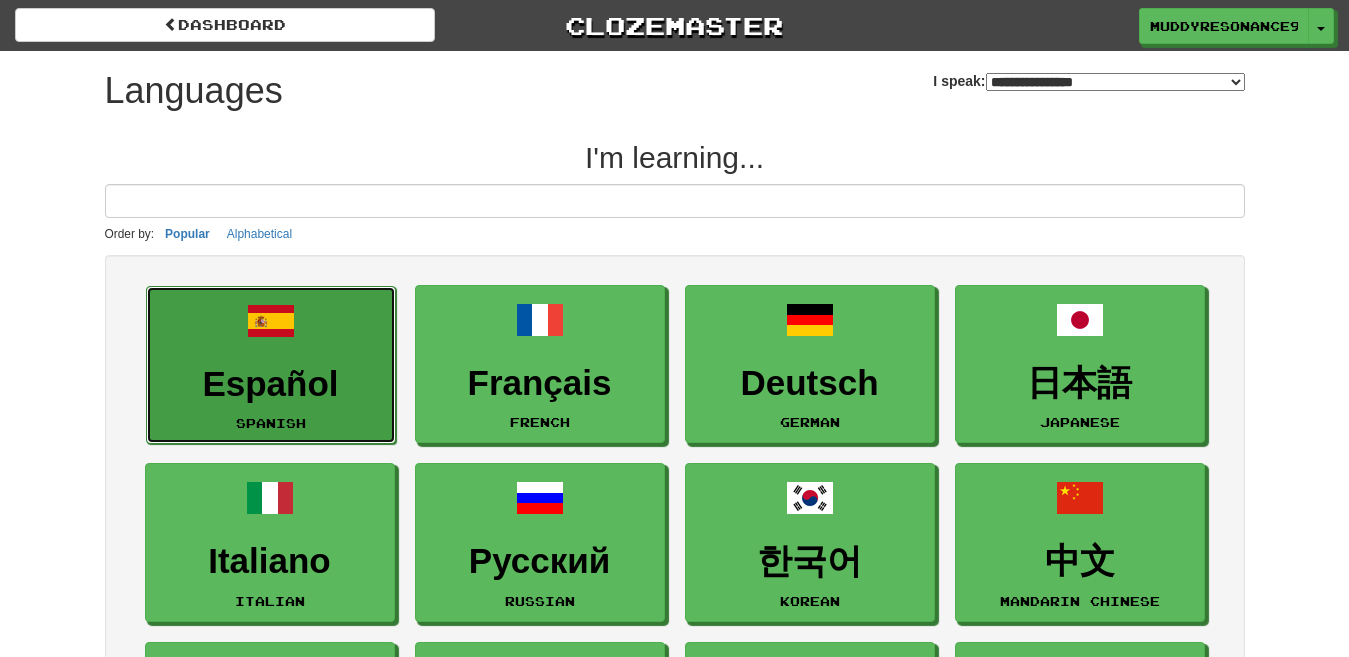click on "Español Spanish" at bounding box center (271, 365) 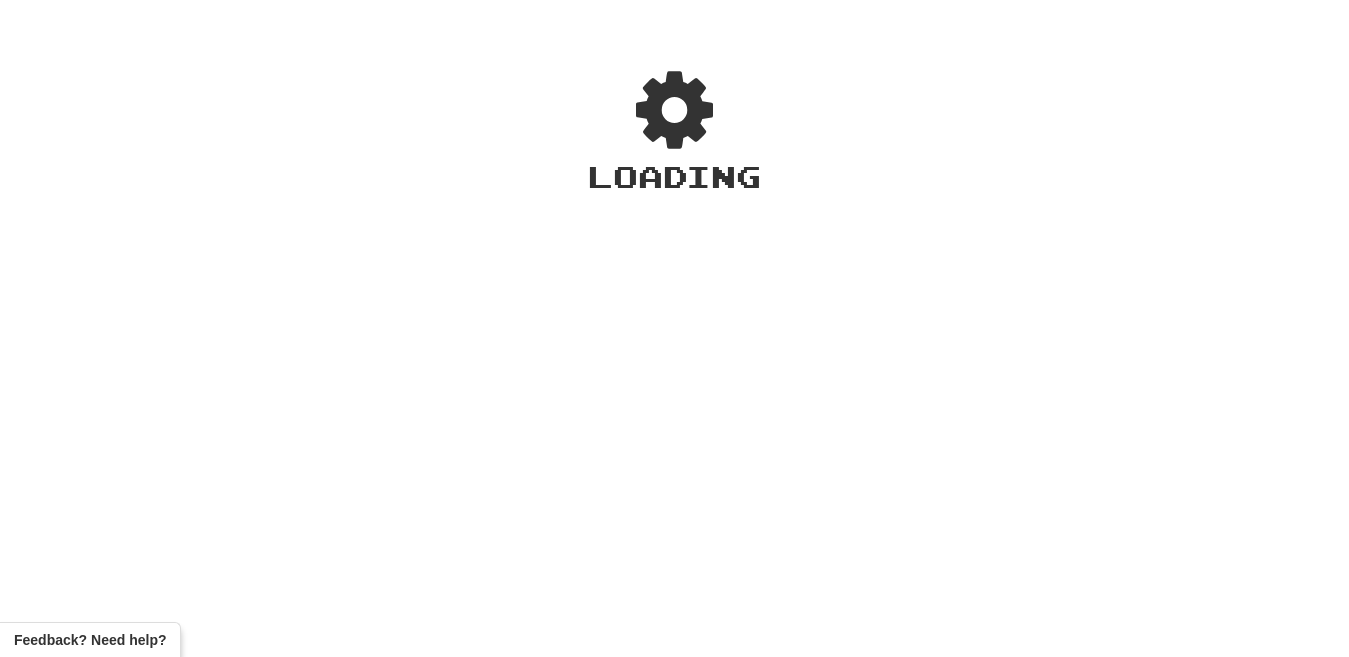 scroll, scrollTop: 0, scrollLeft: 0, axis: both 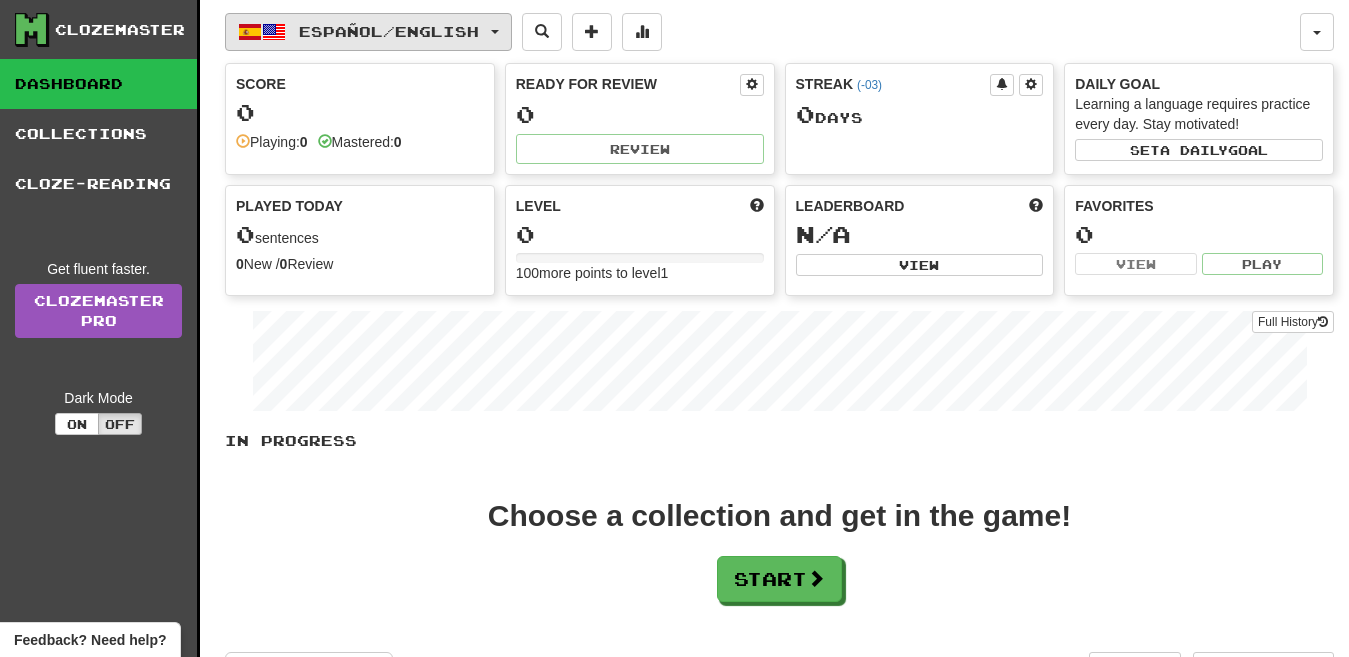 click on "Español  /  English" at bounding box center (368, 32) 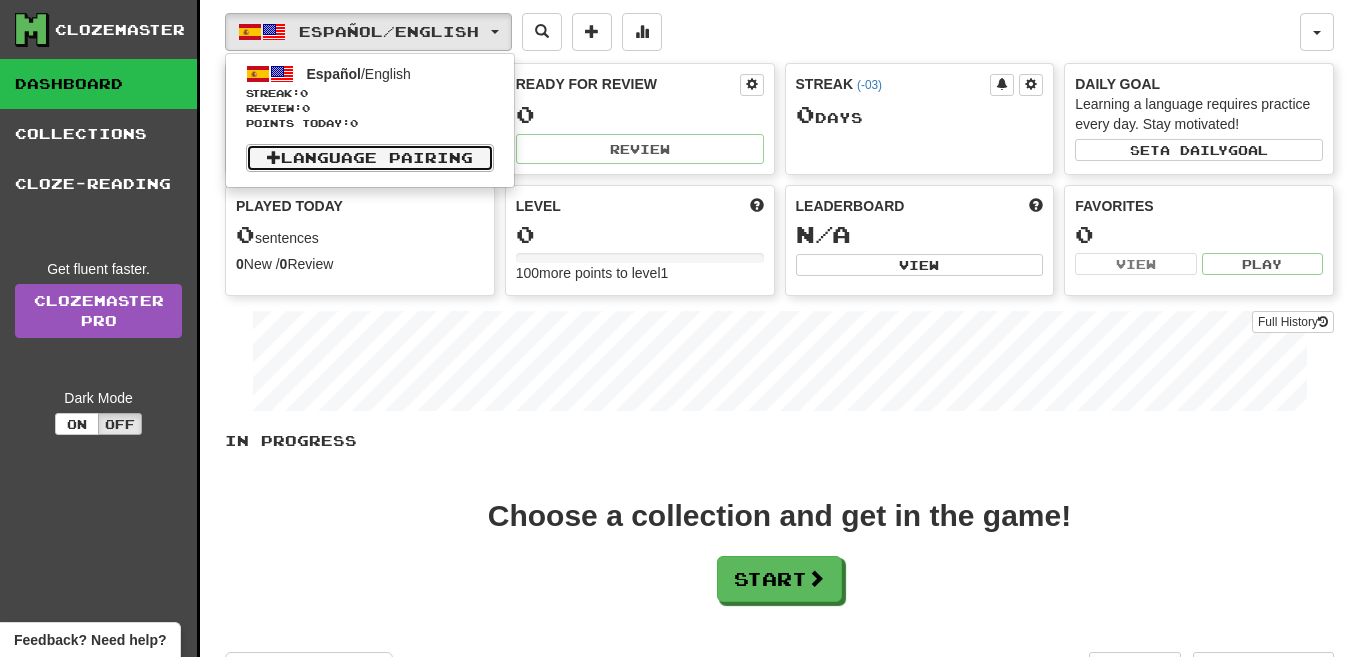 click on "Language Pairing" at bounding box center (370, 158) 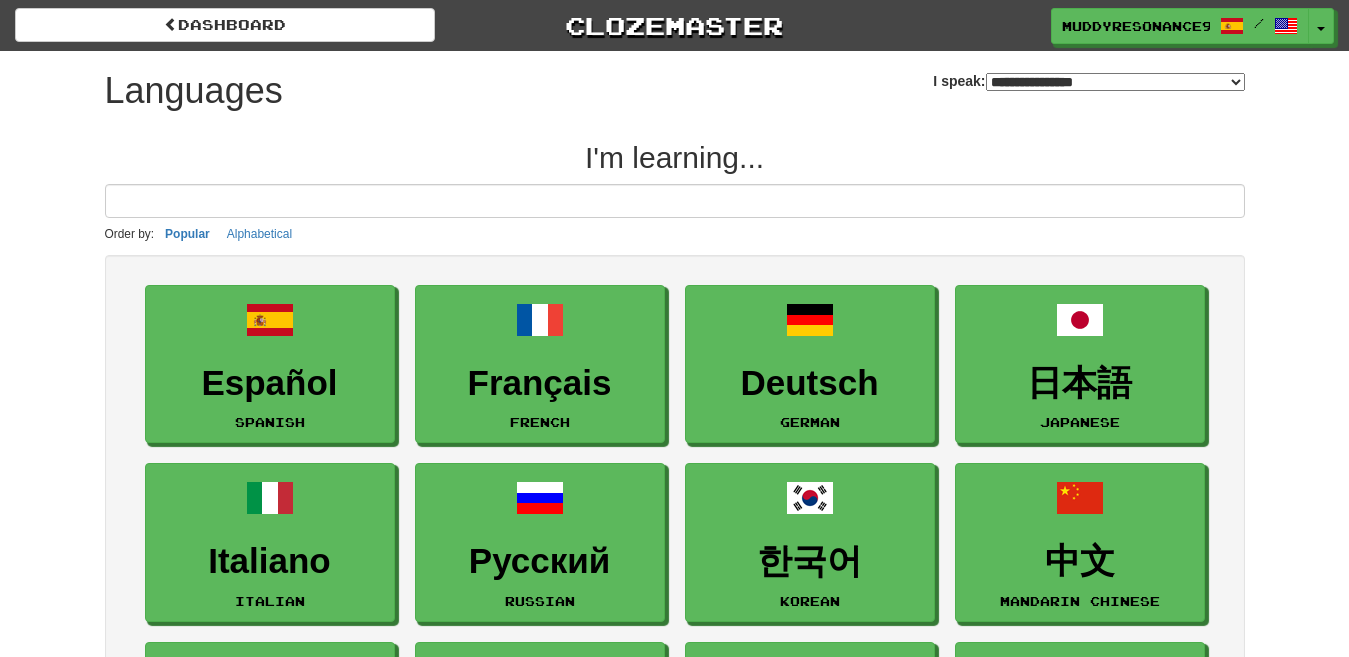scroll, scrollTop: 0, scrollLeft: 0, axis: both 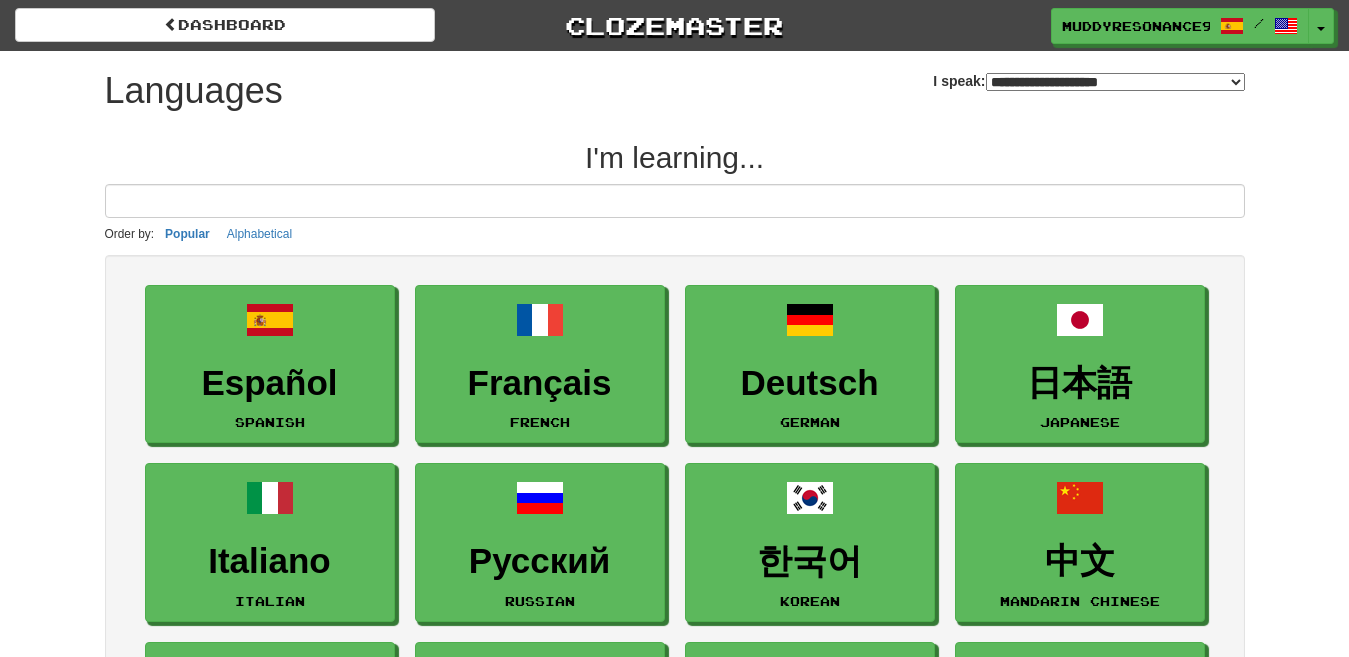 click on "**********" at bounding box center [1115, 82] 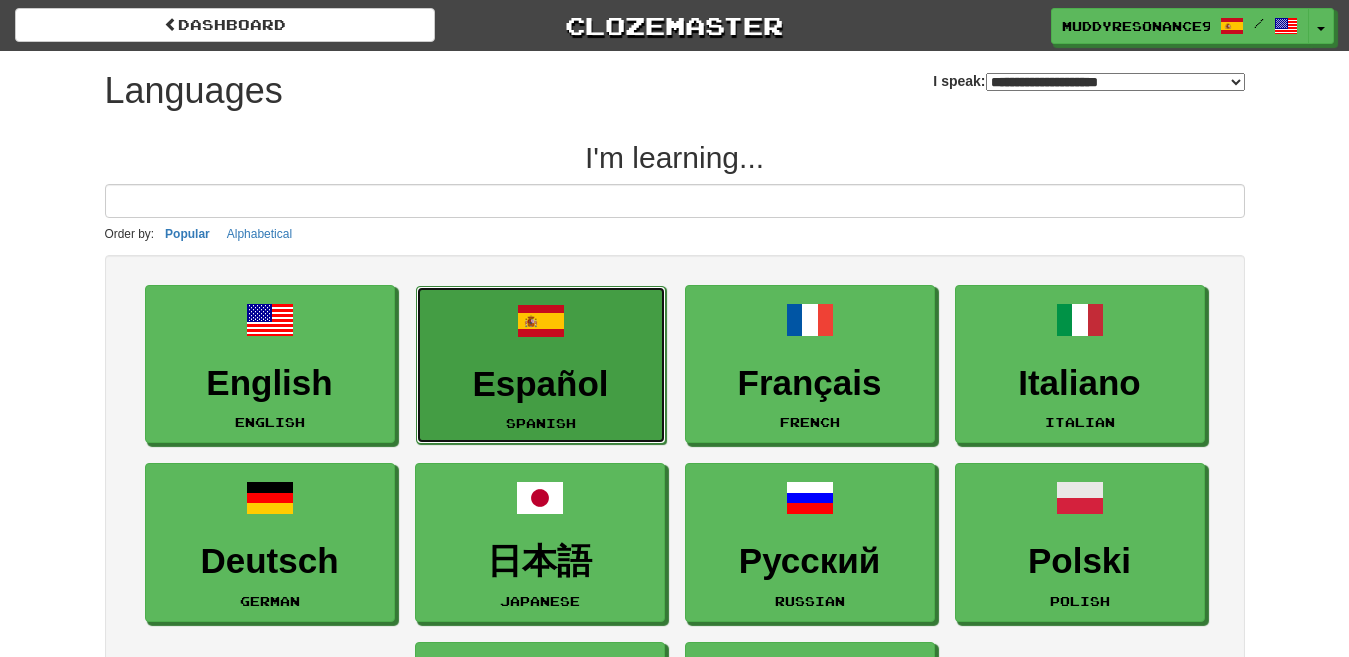 click on "Español Spanish" at bounding box center (541, 365) 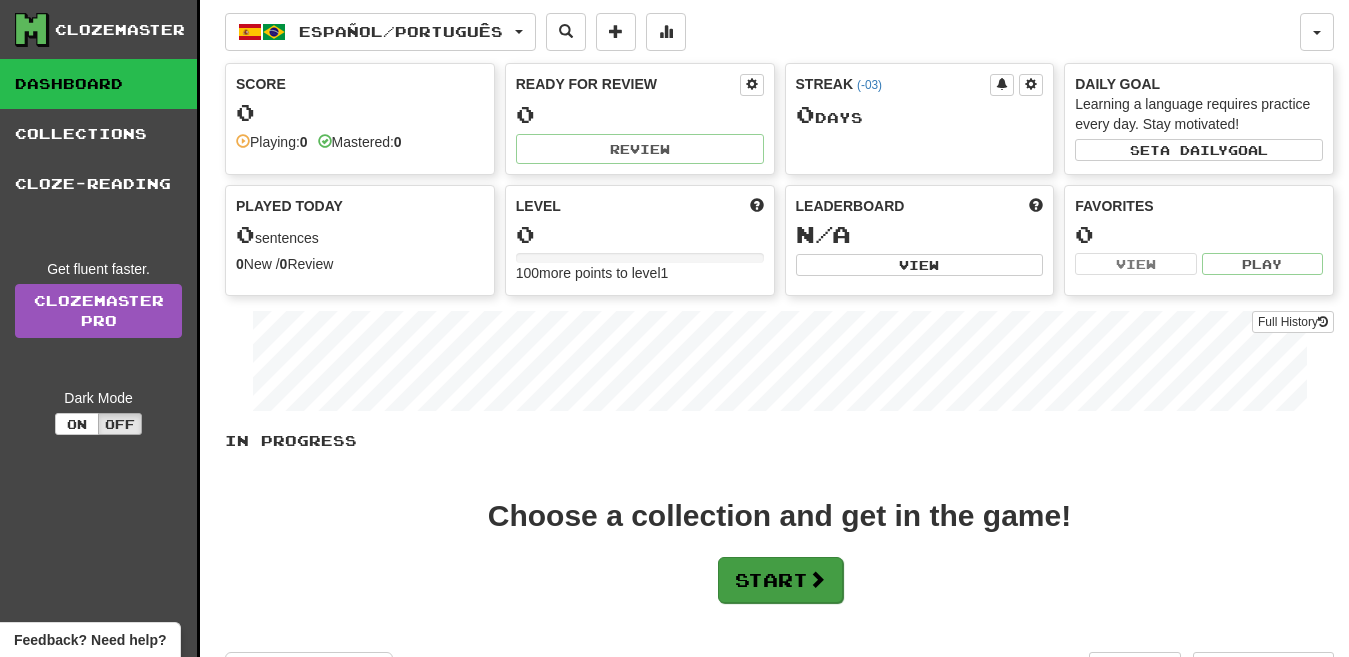 scroll, scrollTop: 0, scrollLeft: 0, axis: both 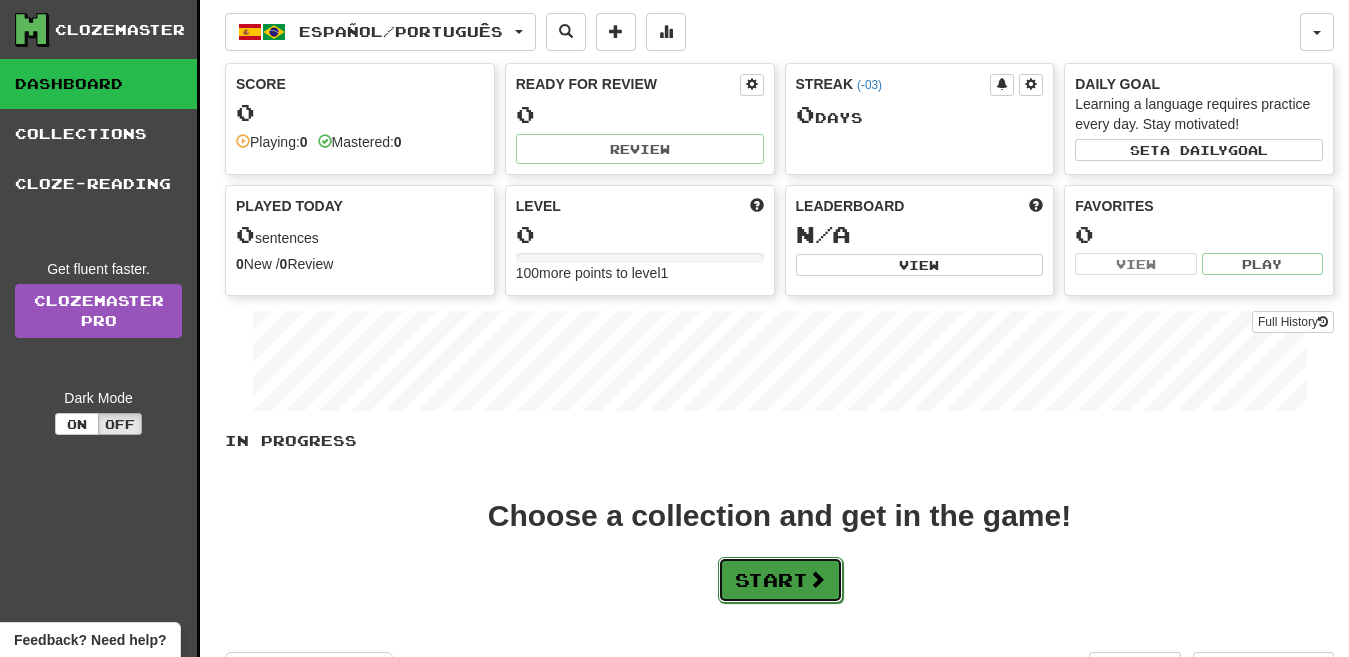 click on "Start" at bounding box center [780, 580] 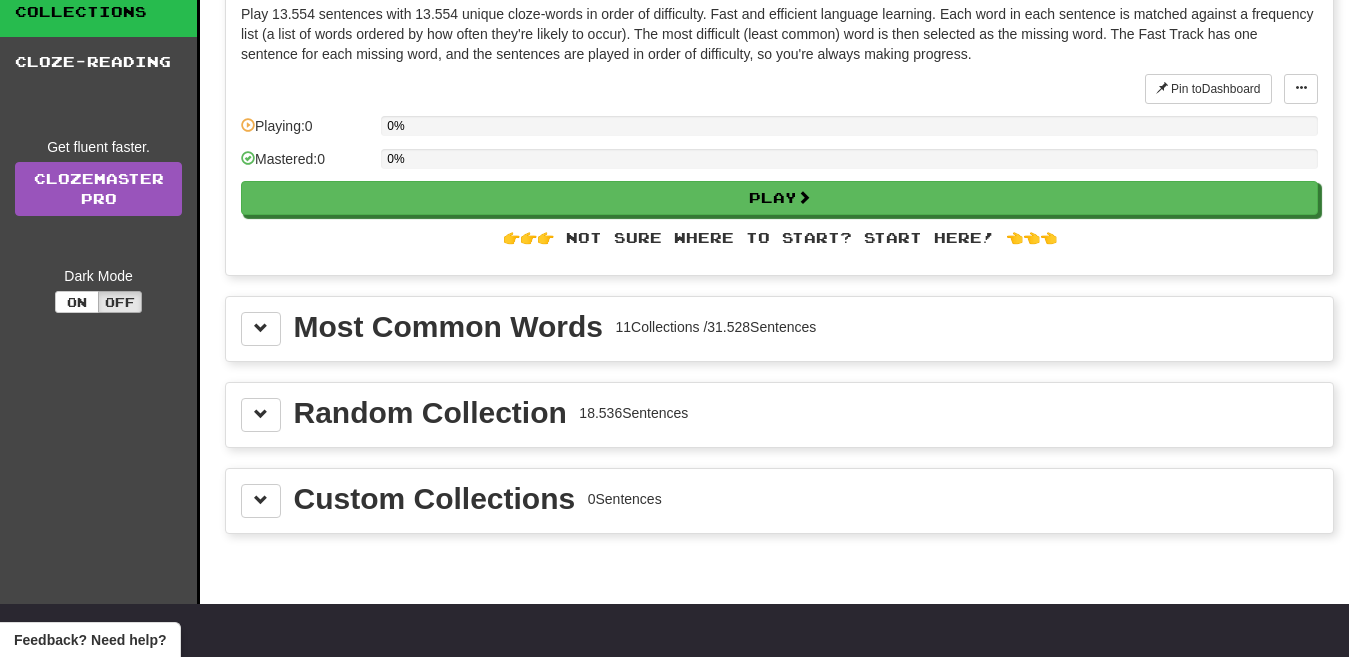 scroll, scrollTop: 120, scrollLeft: 0, axis: vertical 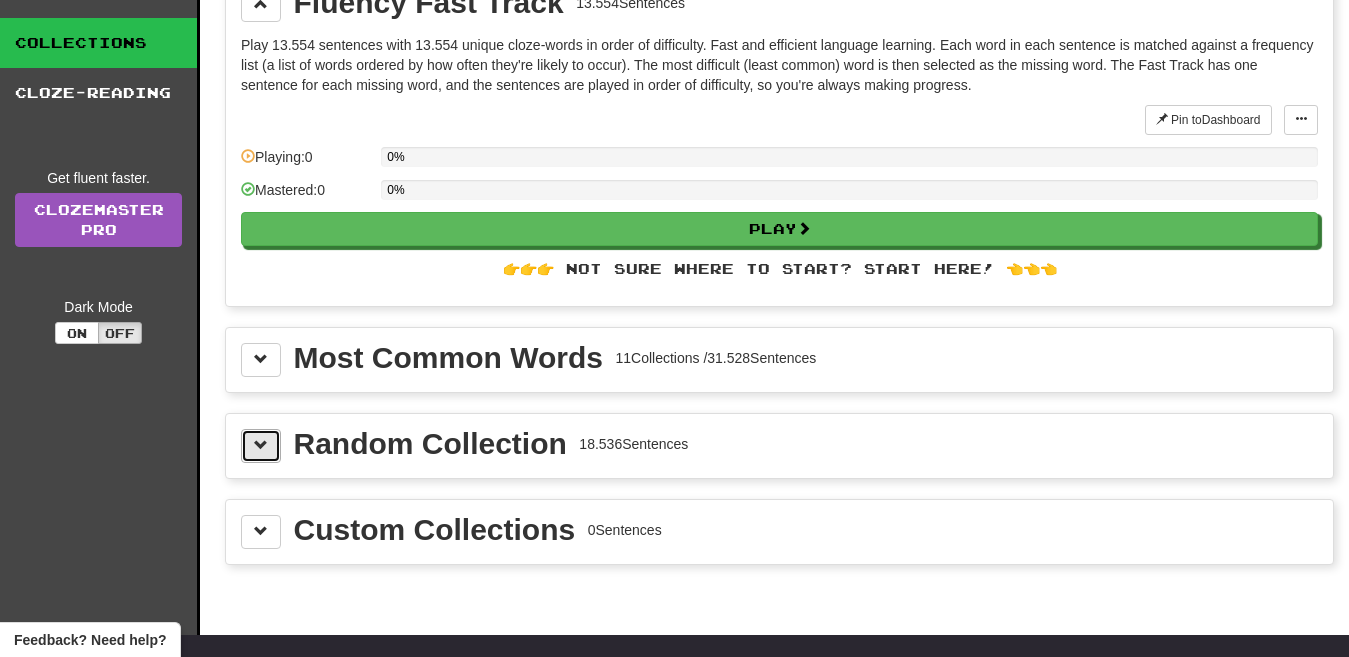 click at bounding box center (261, 446) 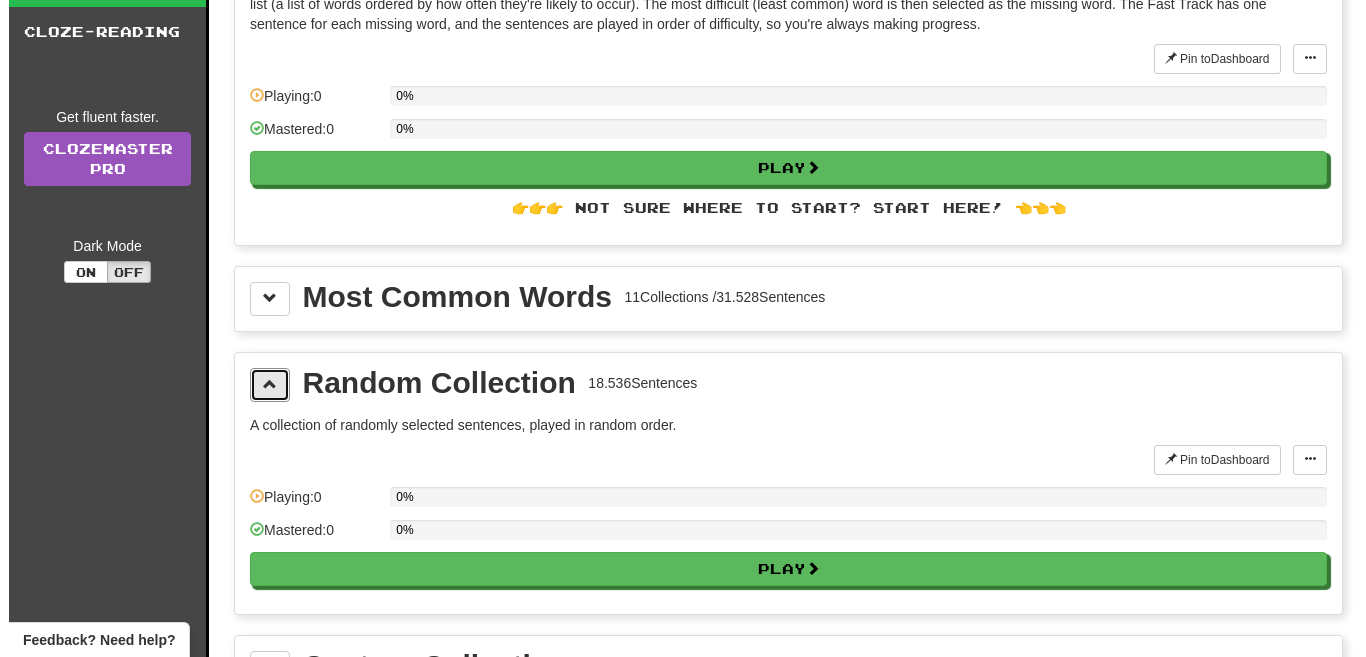 scroll, scrollTop: 170, scrollLeft: 0, axis: vertical 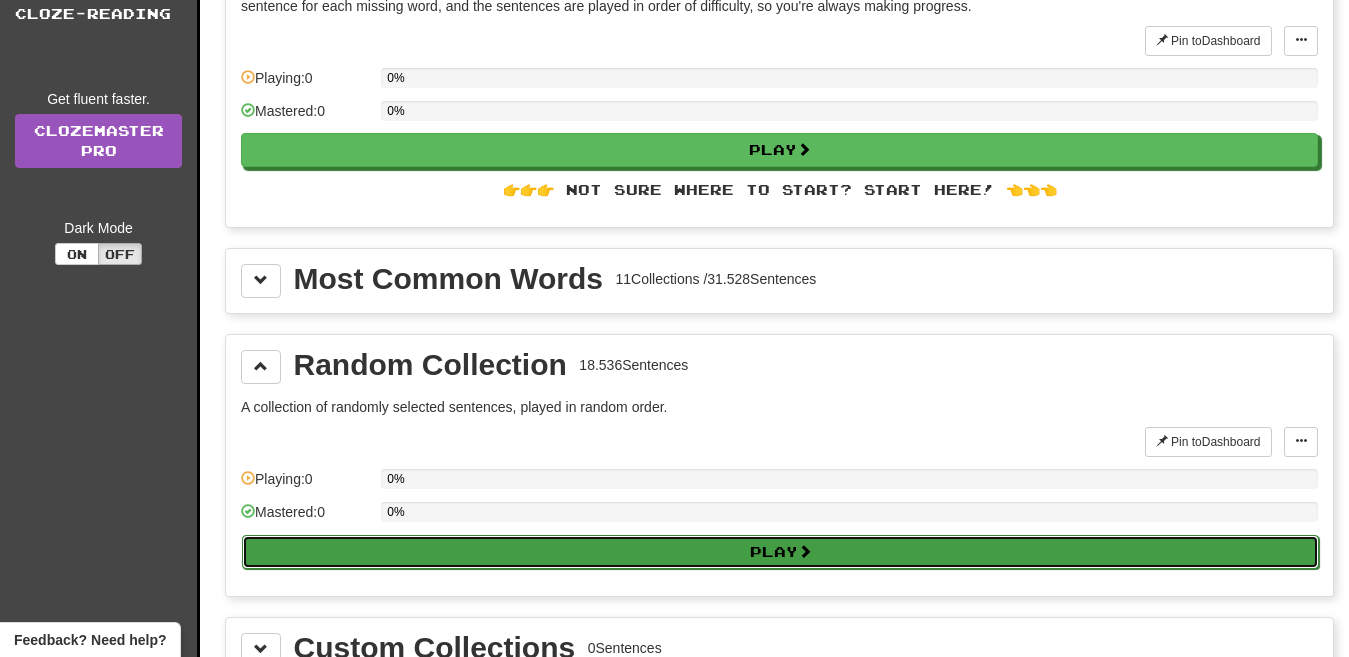 click on "Play" at bounding box center [780, 552] 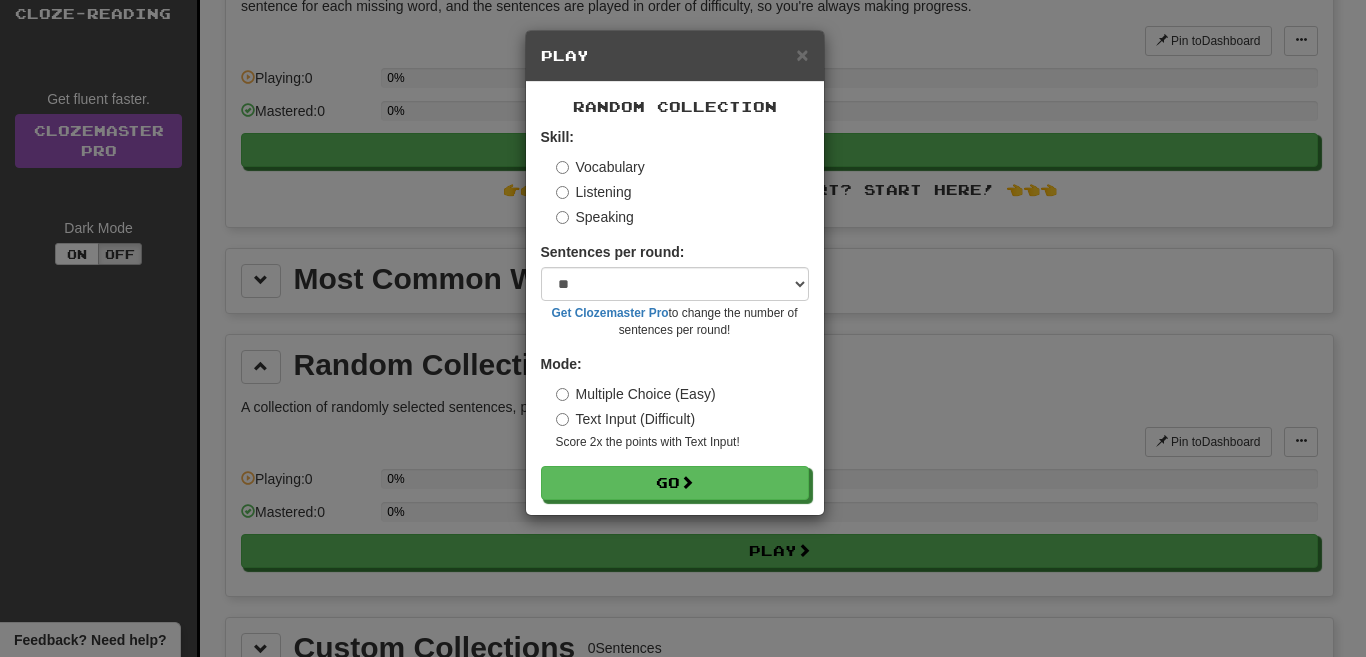 click on "Listening" at bounding box center [594, 192] 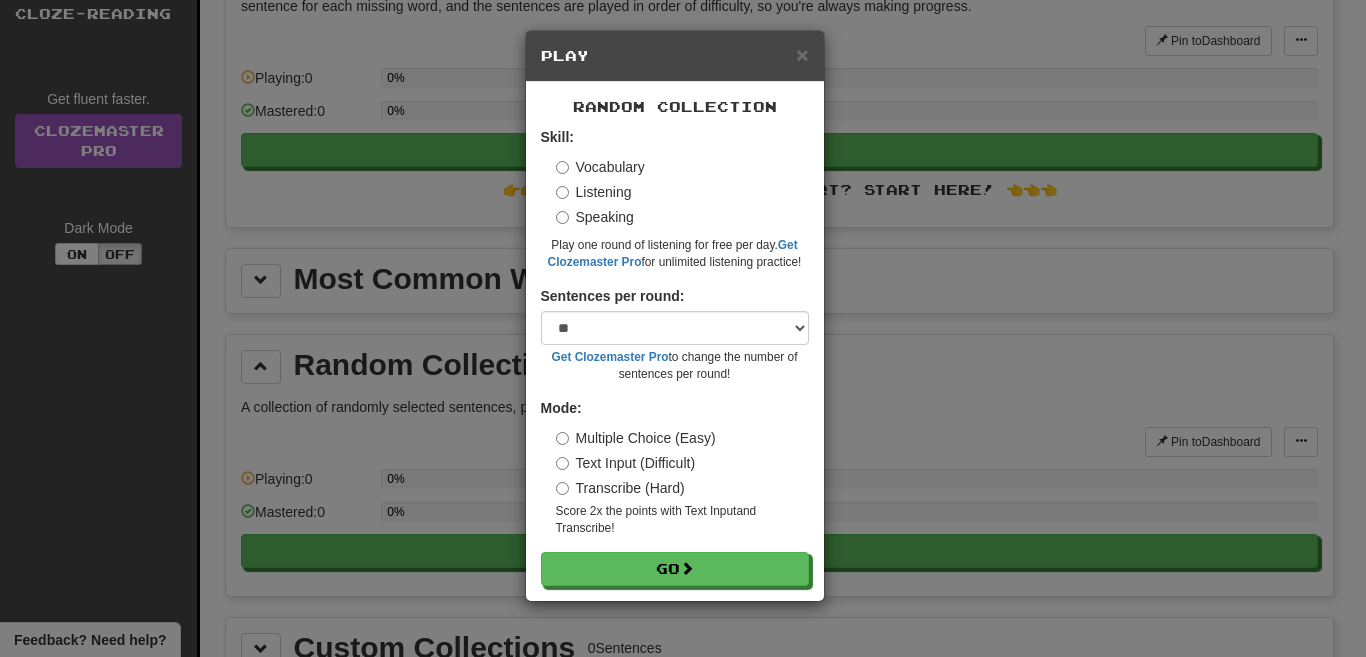 click on "Speaking" at bounding box center (595, 217) 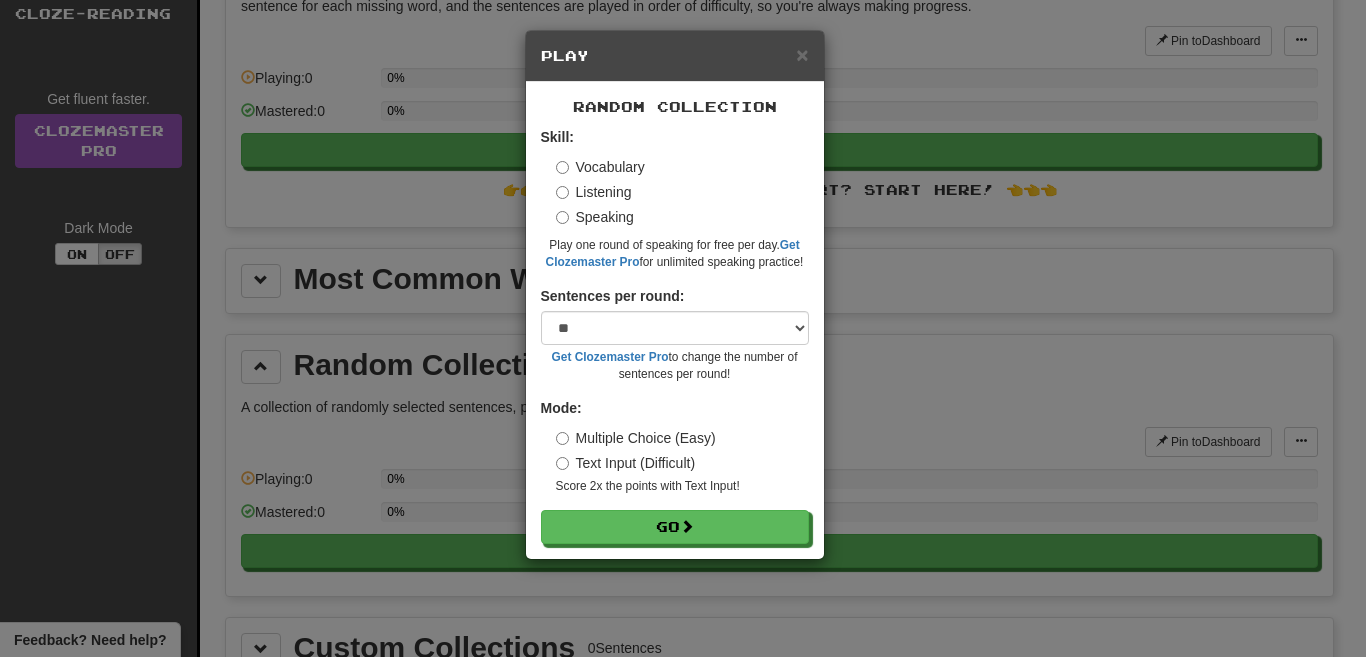 click on "Vocabulary" at bounding box center (600, 167) 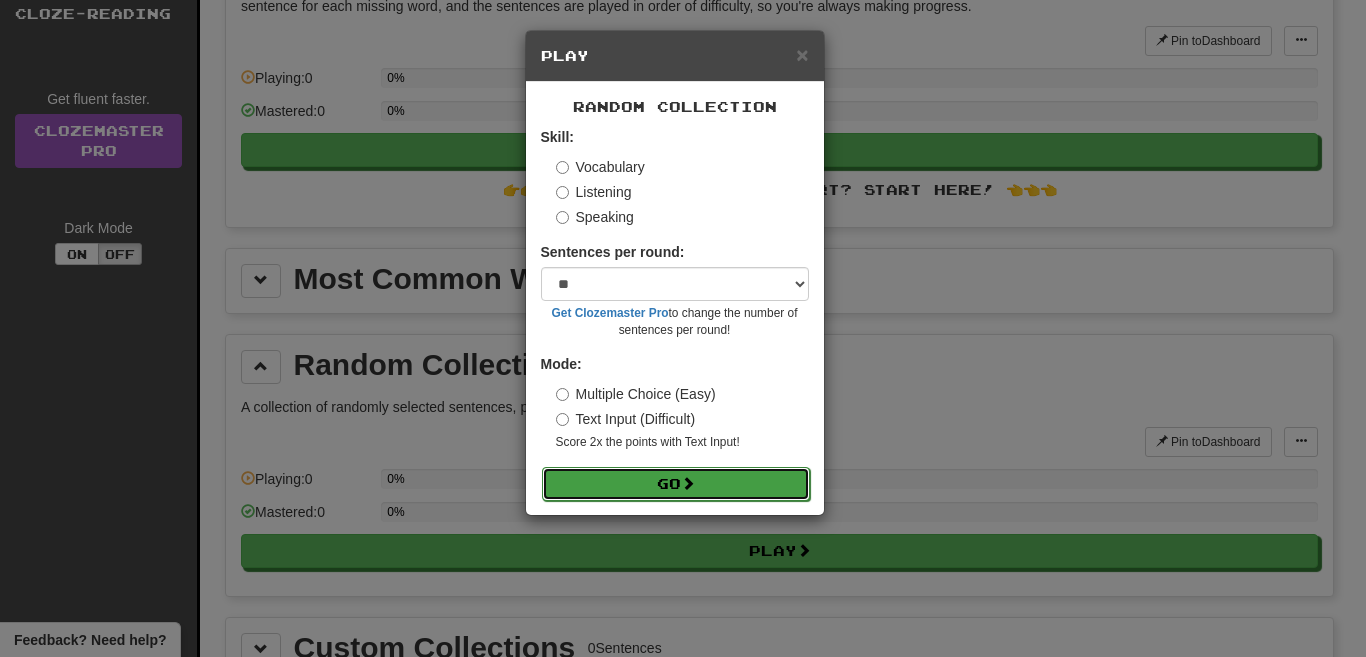 click on "Go" at bounding box center [676, 484] 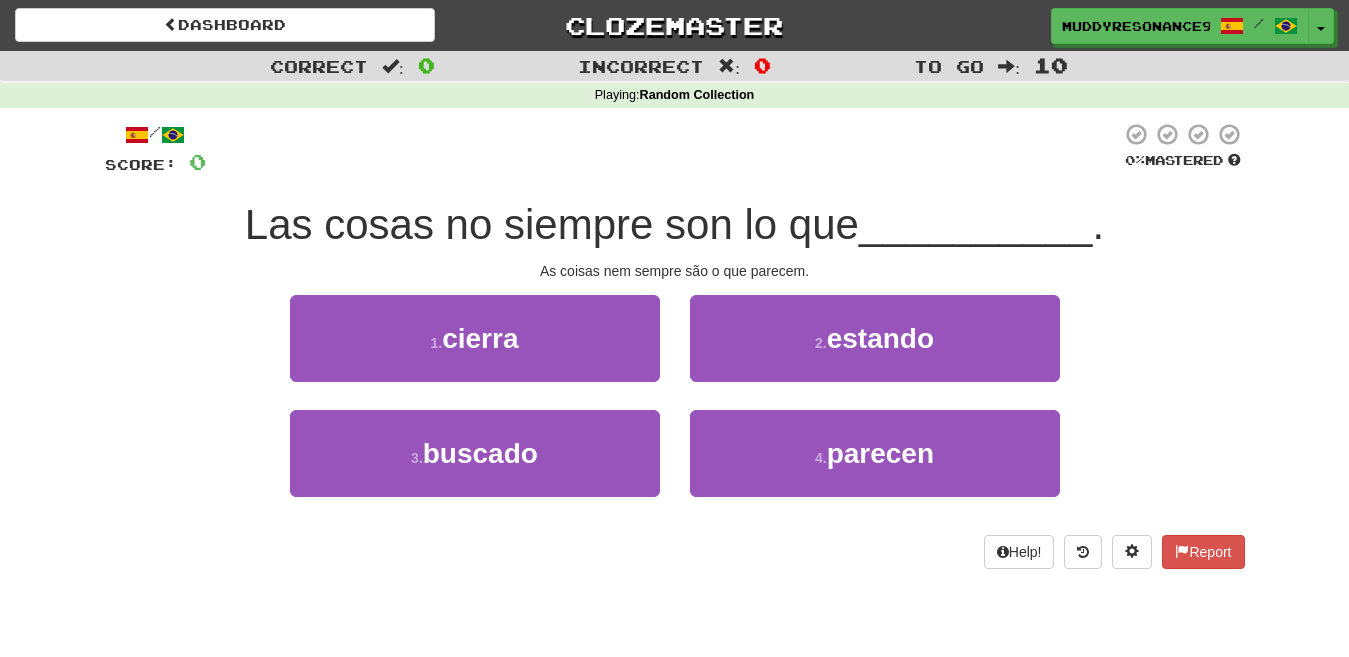 scroll, scrollTop: 0, scrollLeft: 0, axis: both 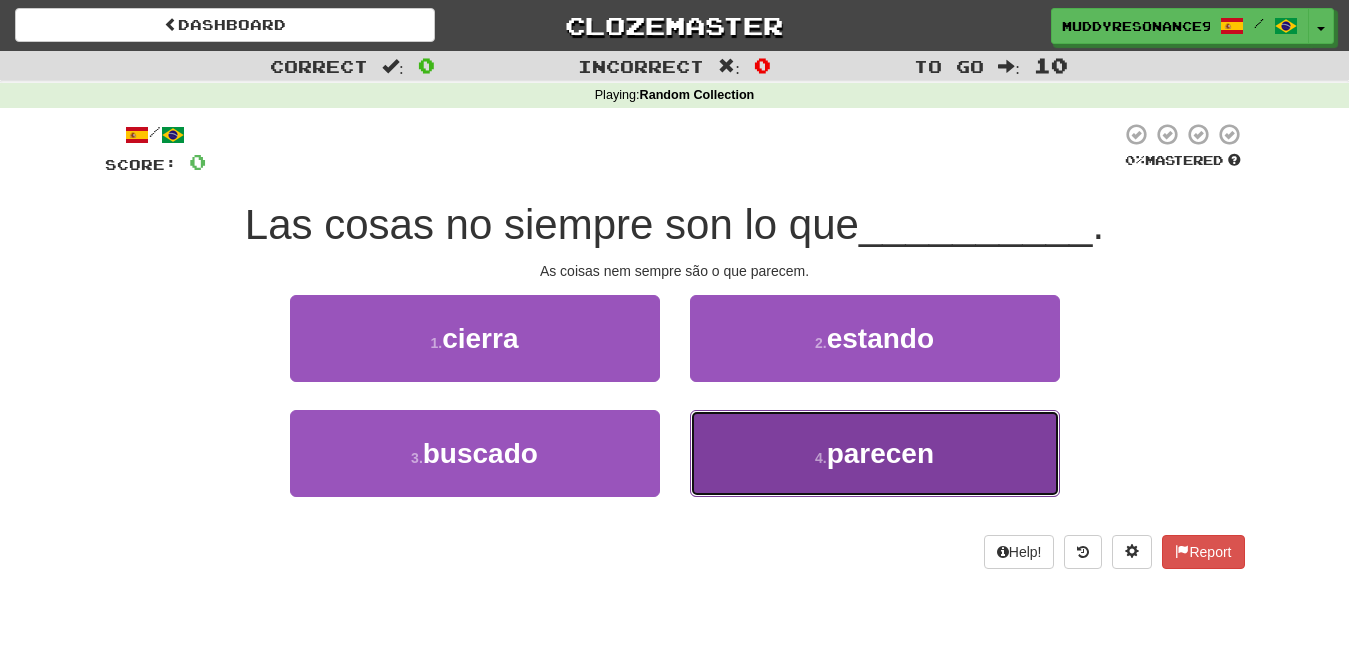 click on "parecen" at bounding box center [880, 453] 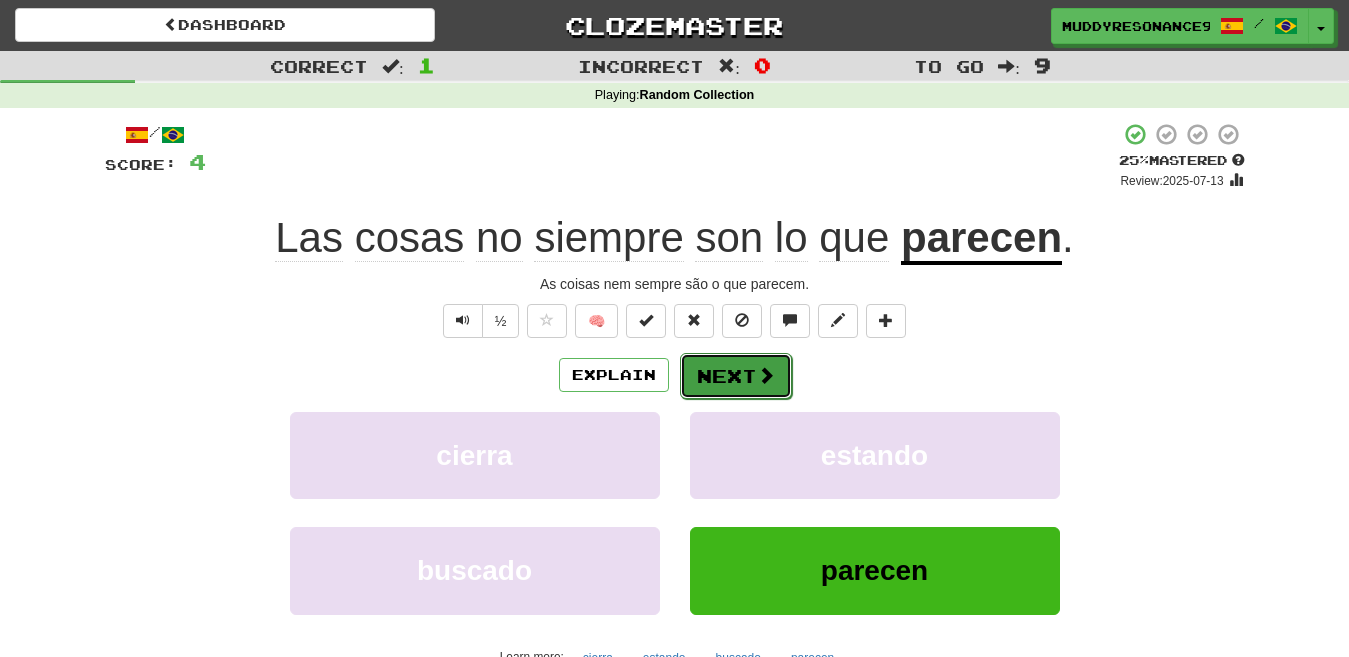 click on "Next" at bounding box center [736, 376] 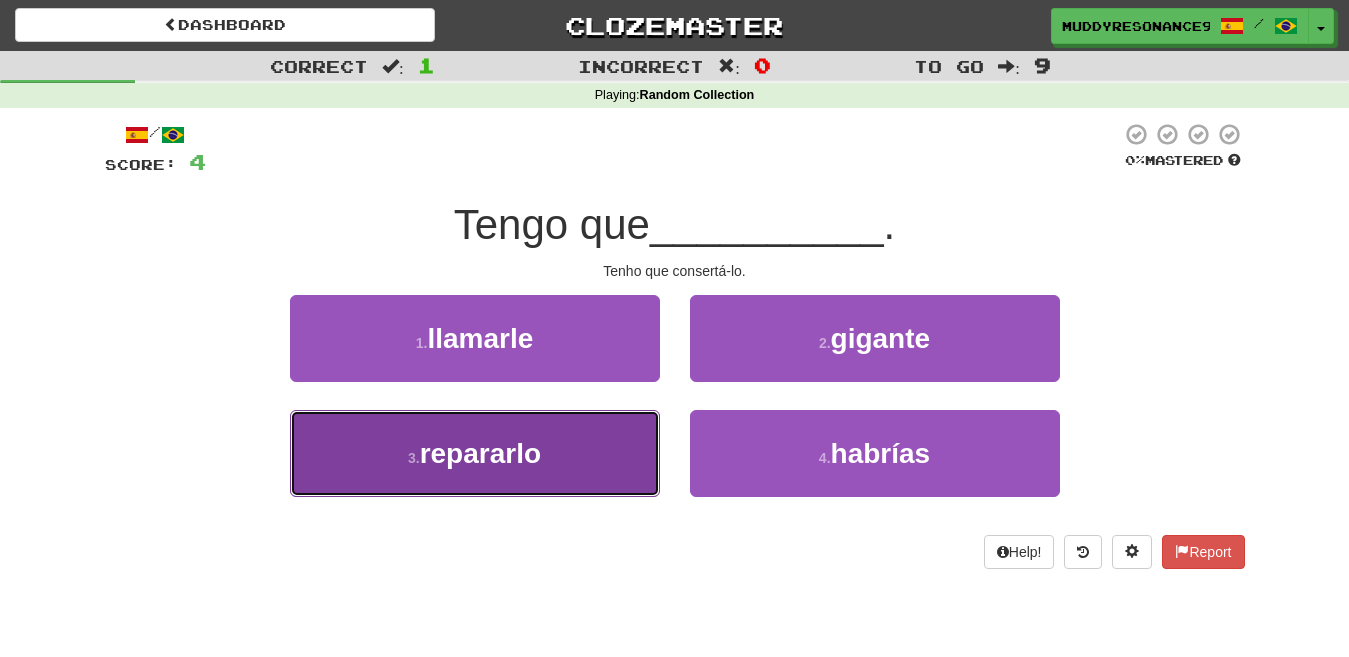 click on "repararlo" at bounding box center (480, 453) 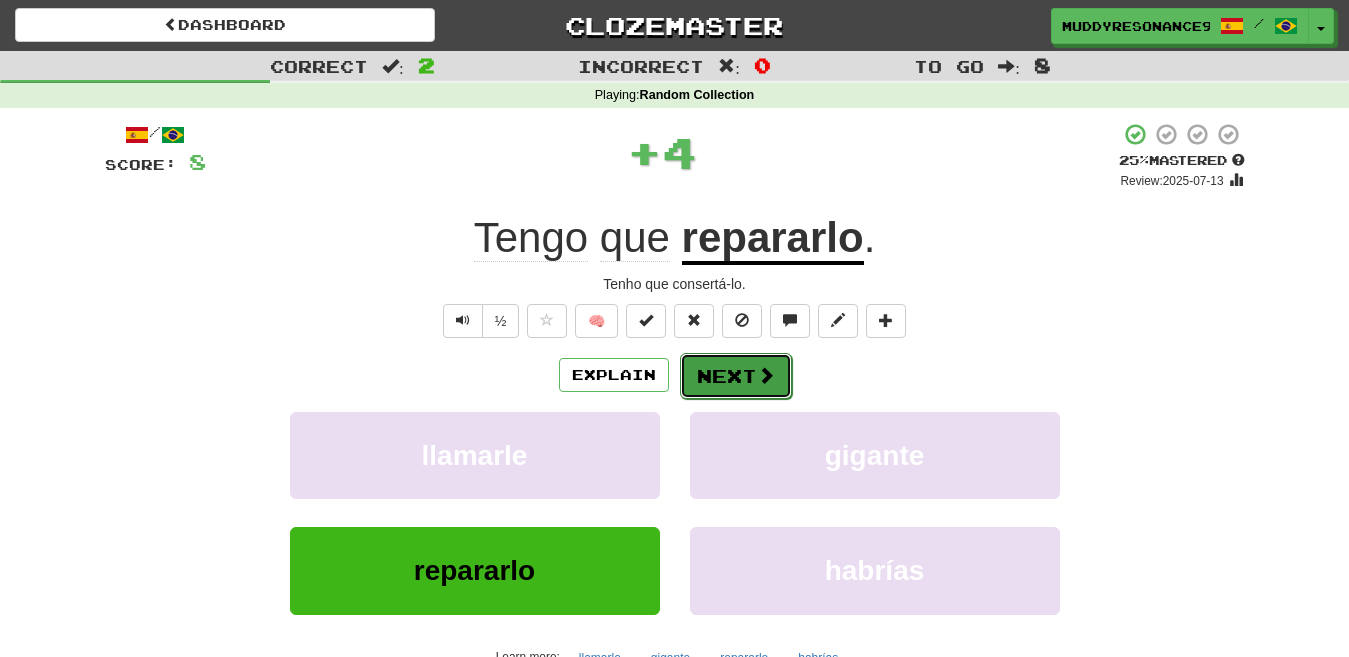 click on "Next" at bounding box center [736, 376] 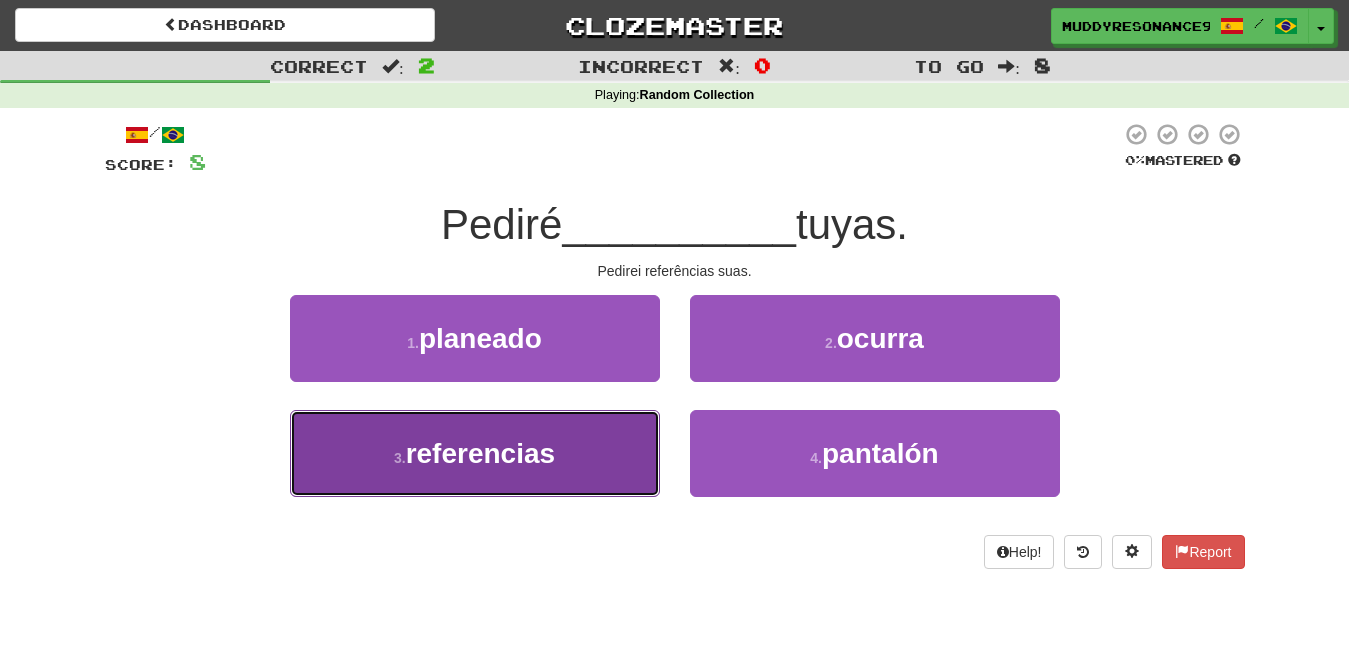 click on "3 .  referencias" at bounding box center [475, 453] 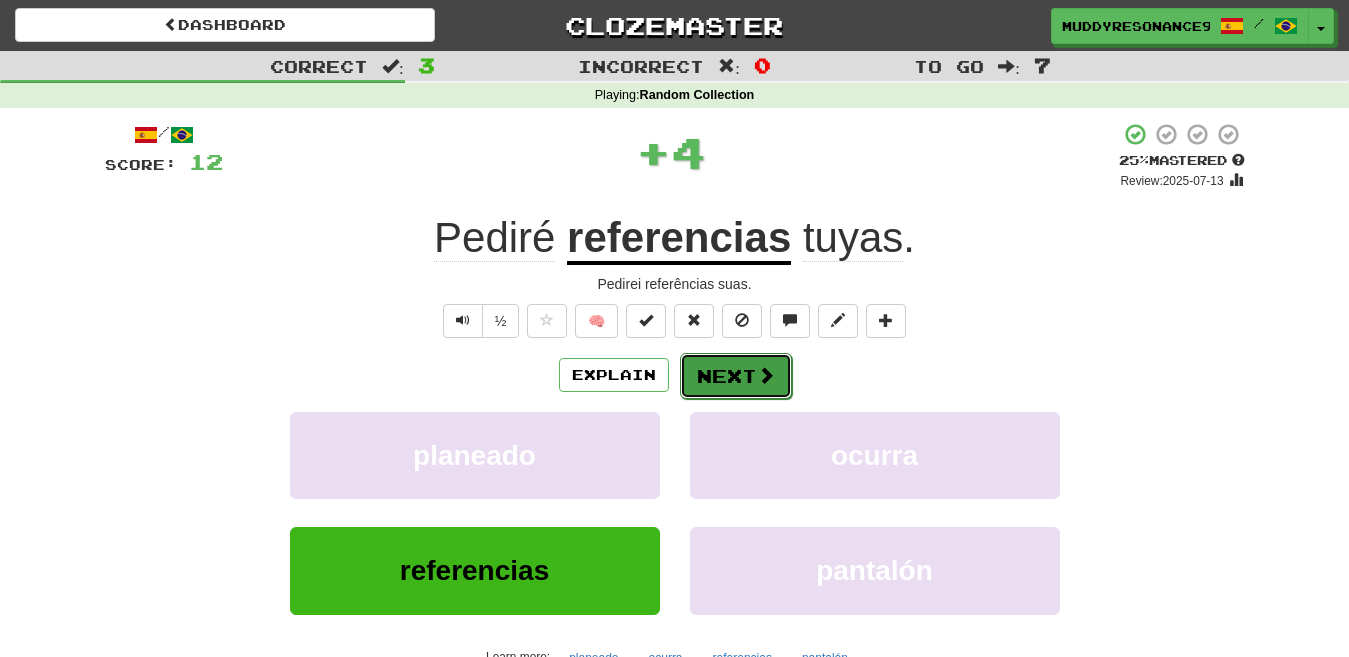 click on "Next" at bounding box center [736, 376] 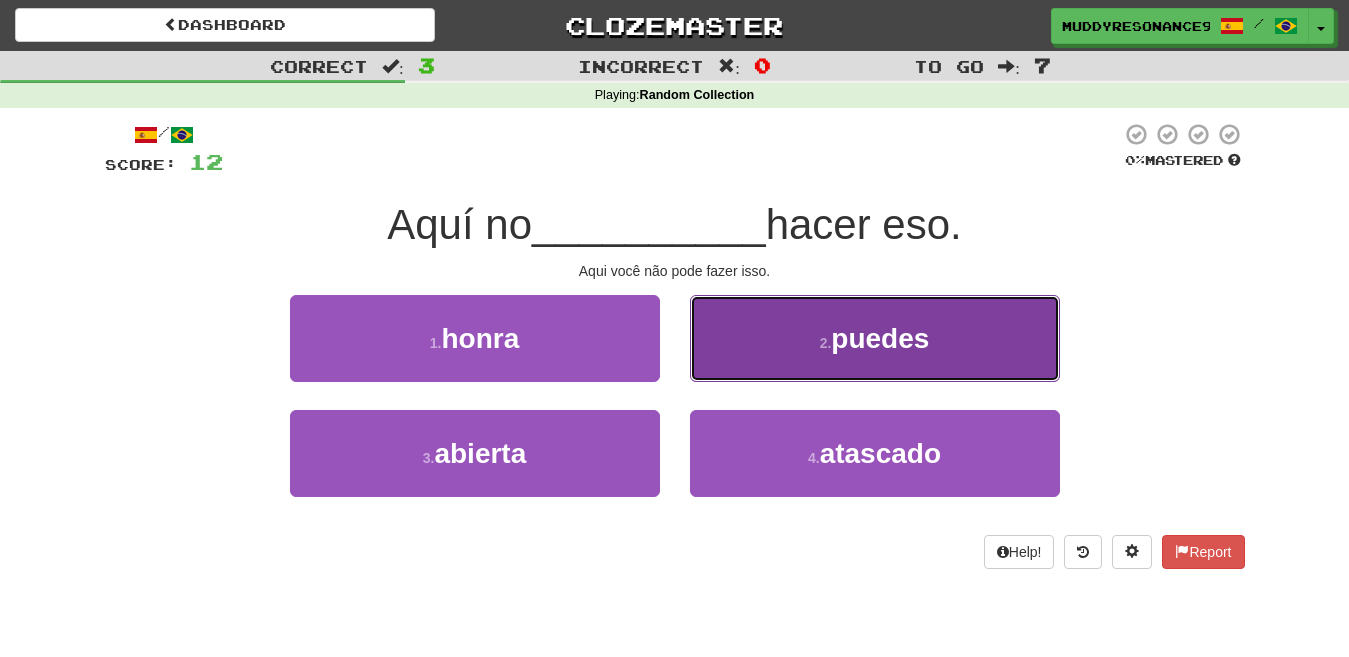 click on "2 .  puedes" at bounding box center (875, 338) 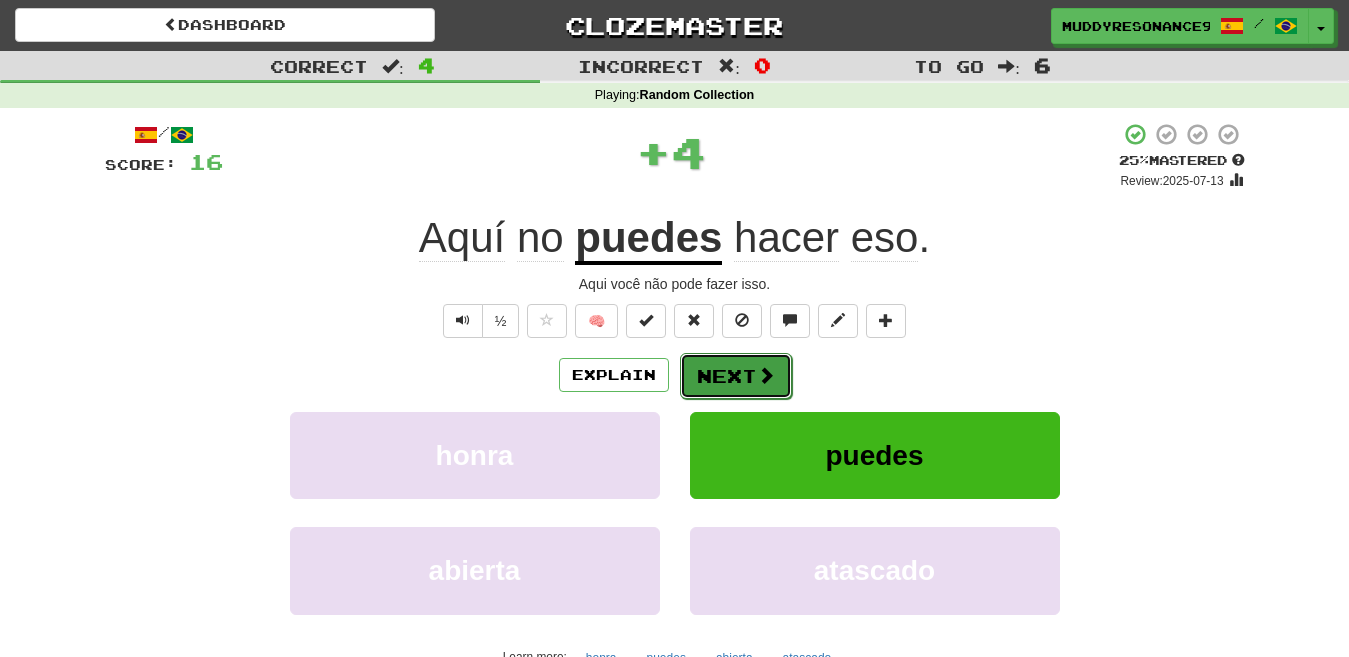 click on "Next" at bounding box center (736, 376) 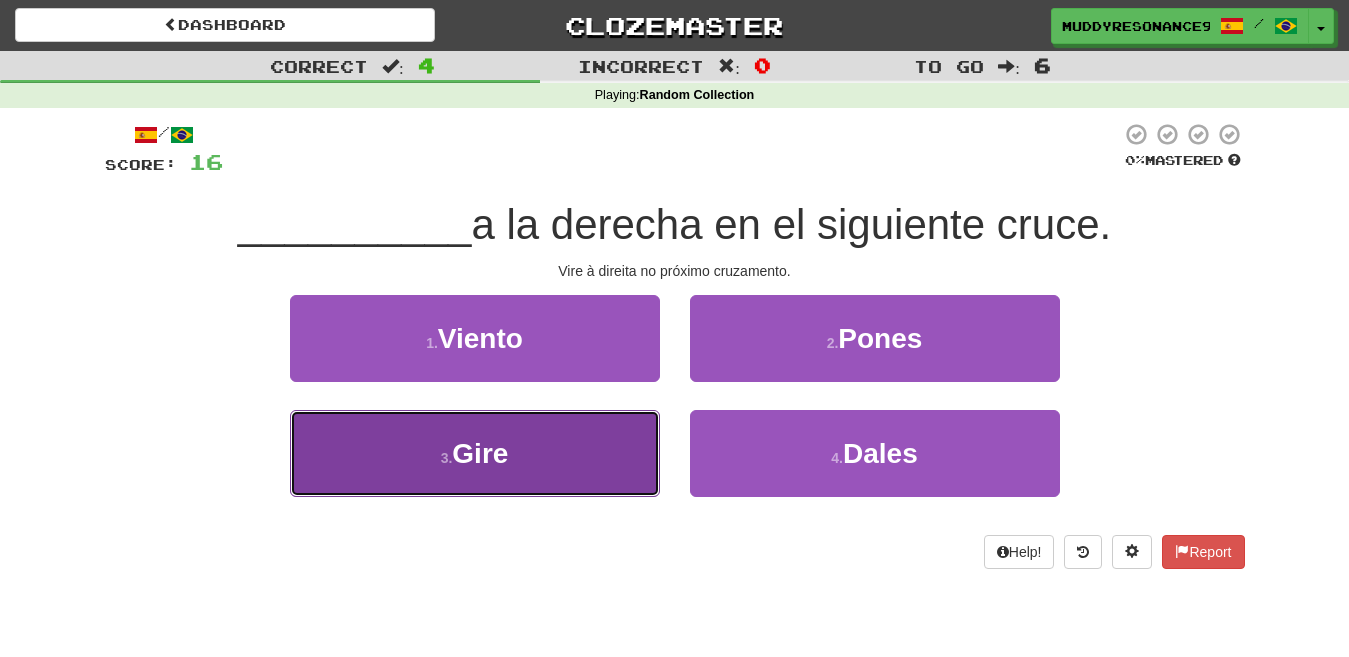 click on "3 .  Gire" at bounding box center (475, 453) 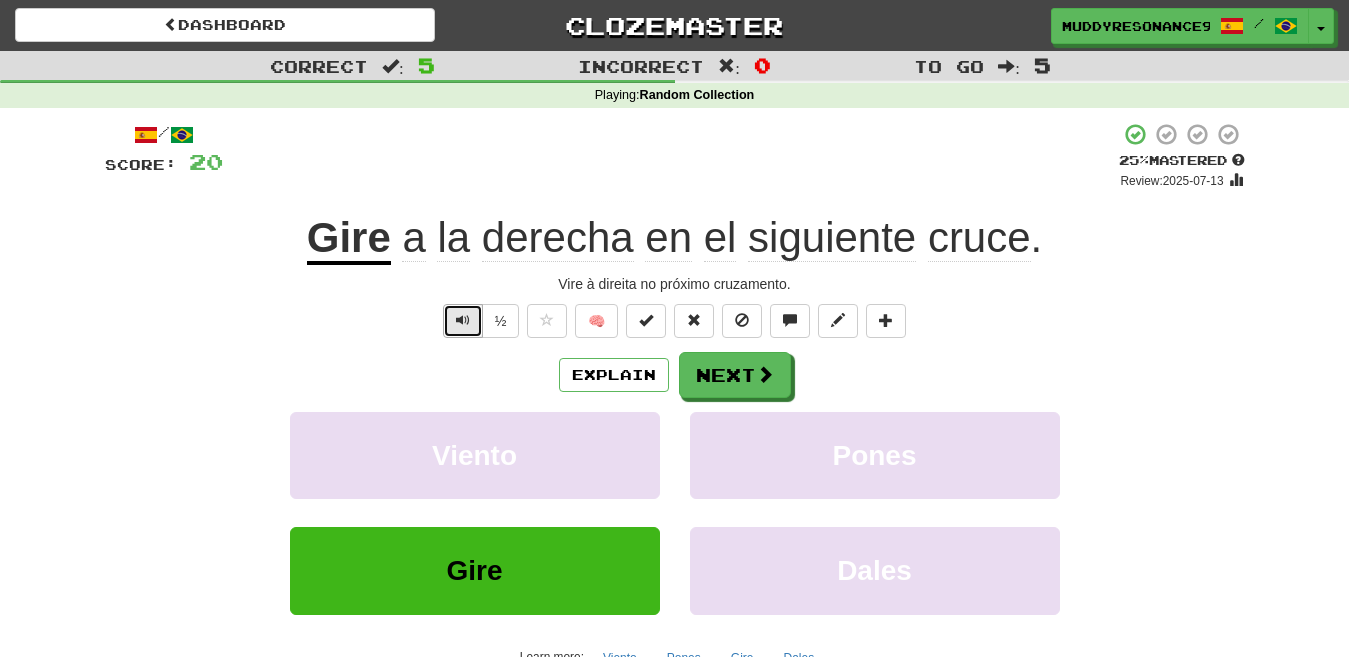 click at bounding box center [463, 320] 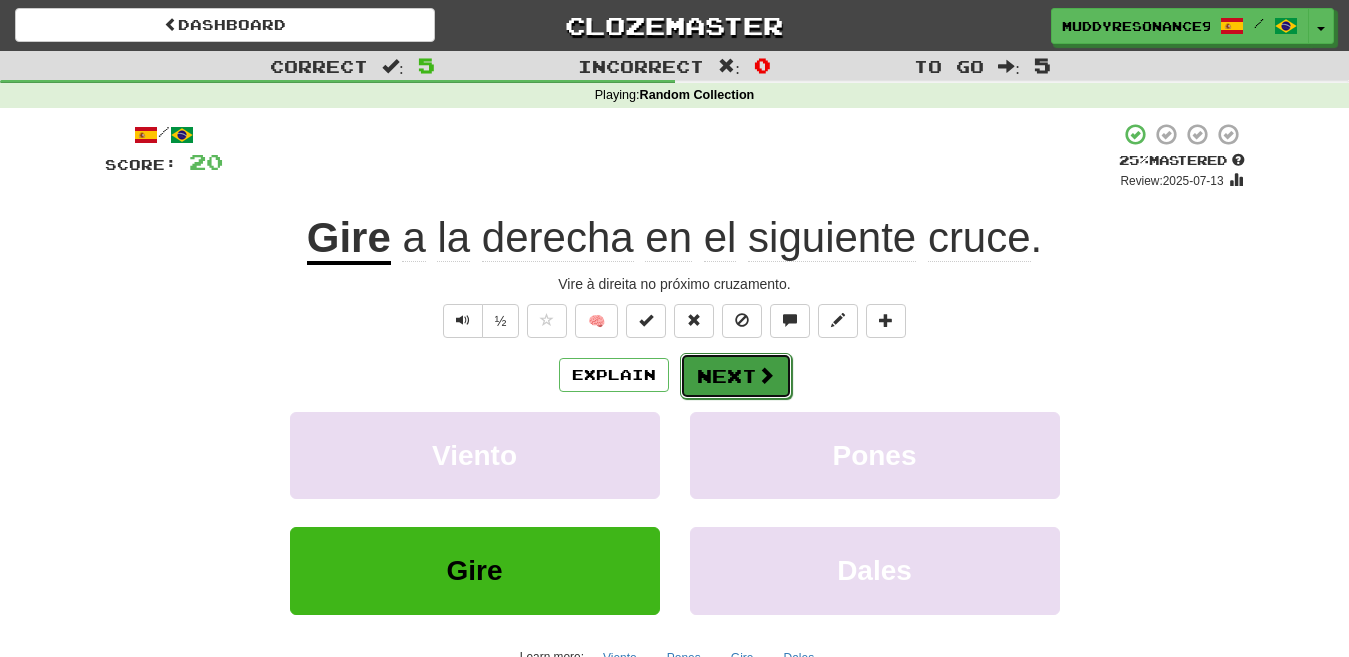 click on "Next" at bounding box center [736, 376] 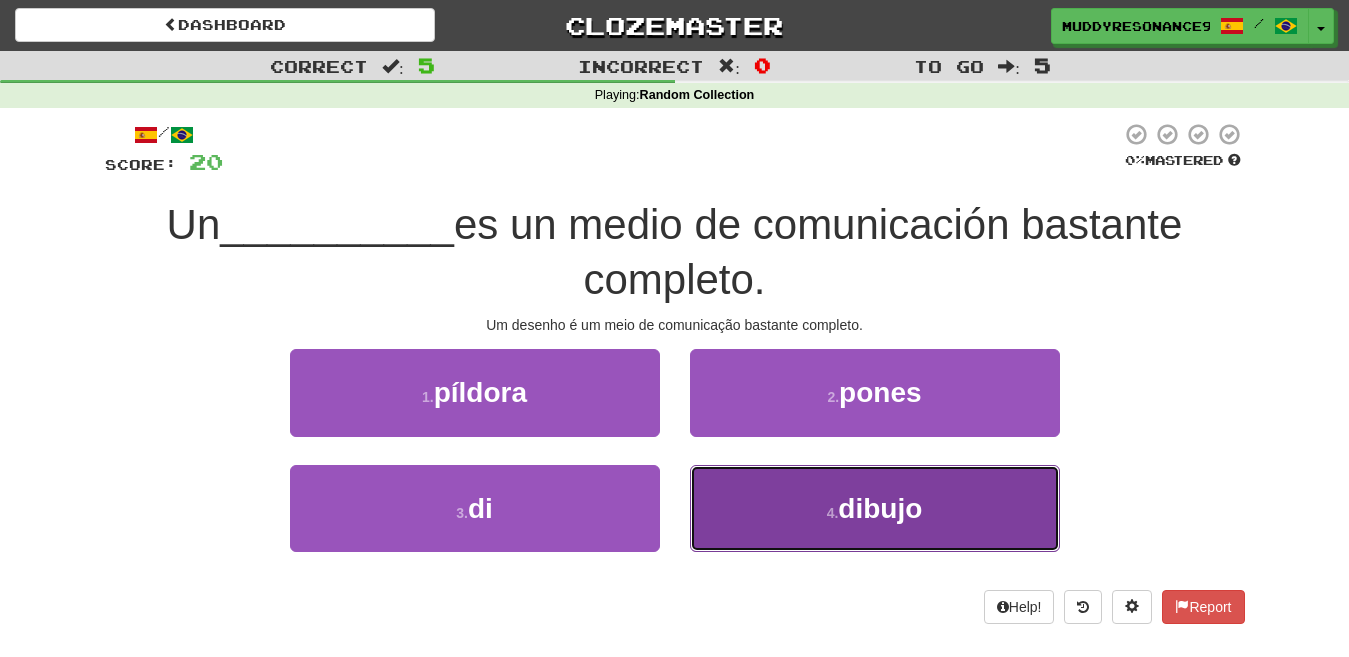 click on "4 .  dibujo" at bounding box center [875, 508] 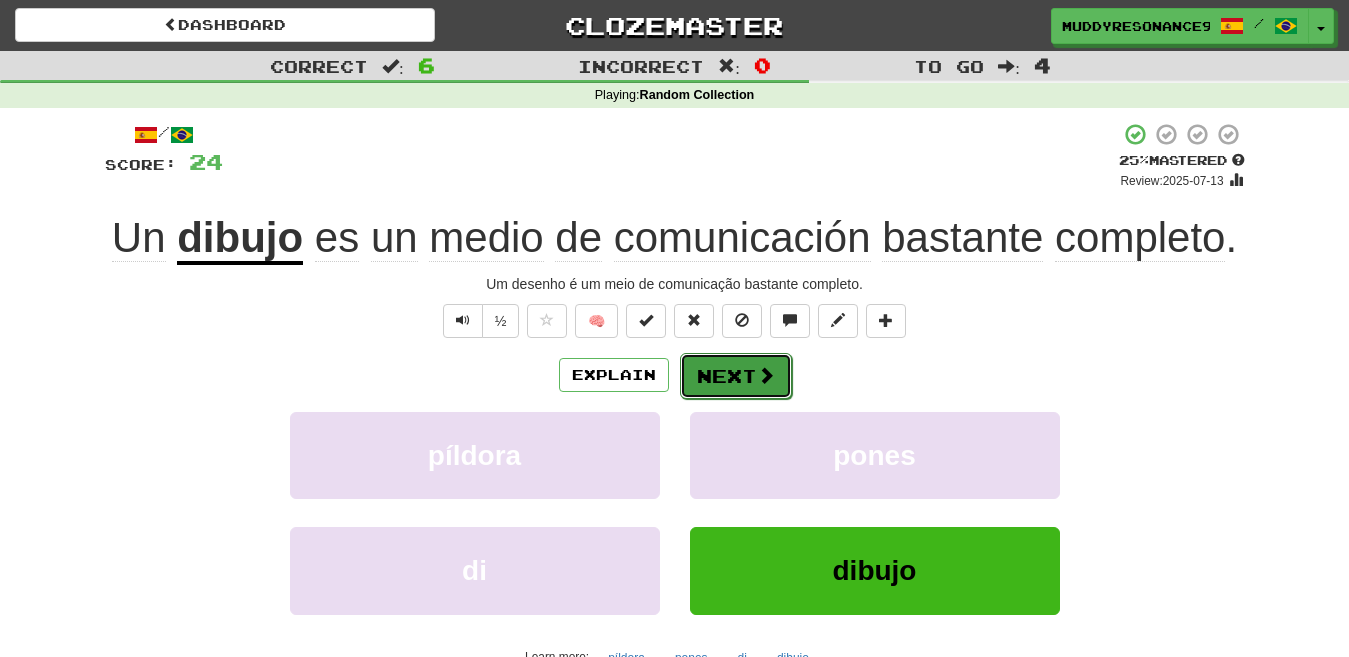 click on "Next" at bounding box center (736, 376) 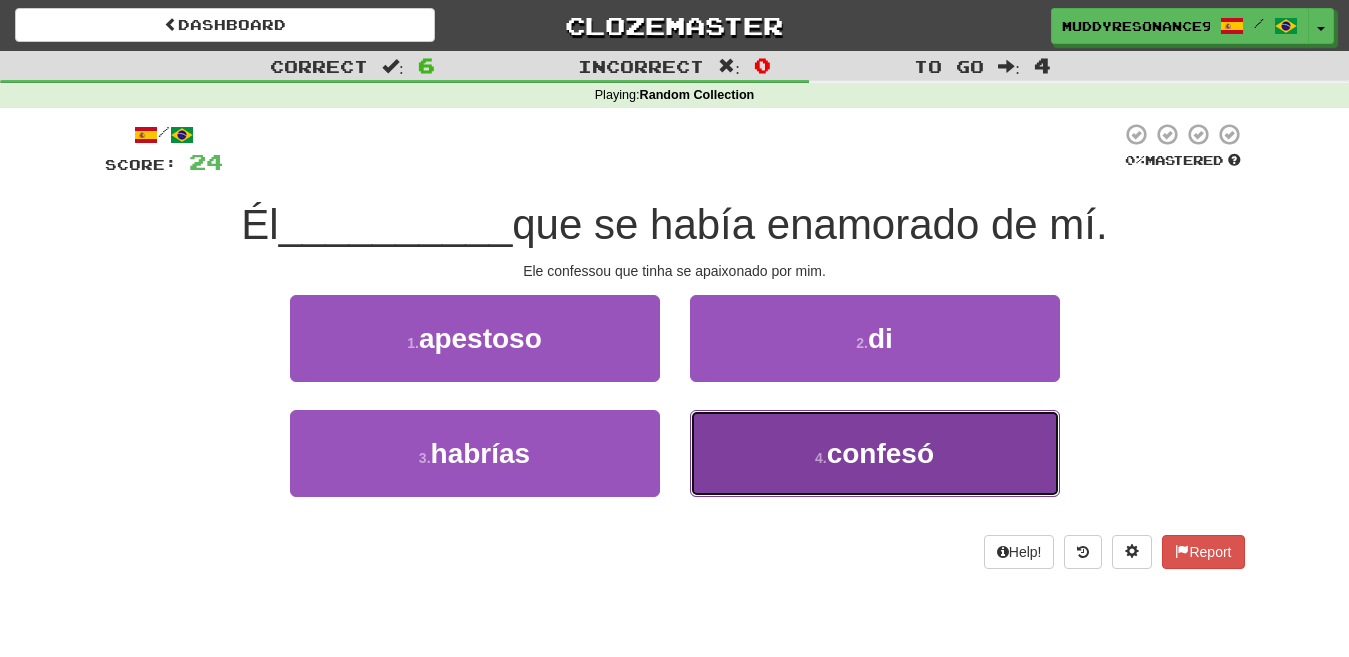 click on "4 .  confesó" at bounding box center (875, 453) 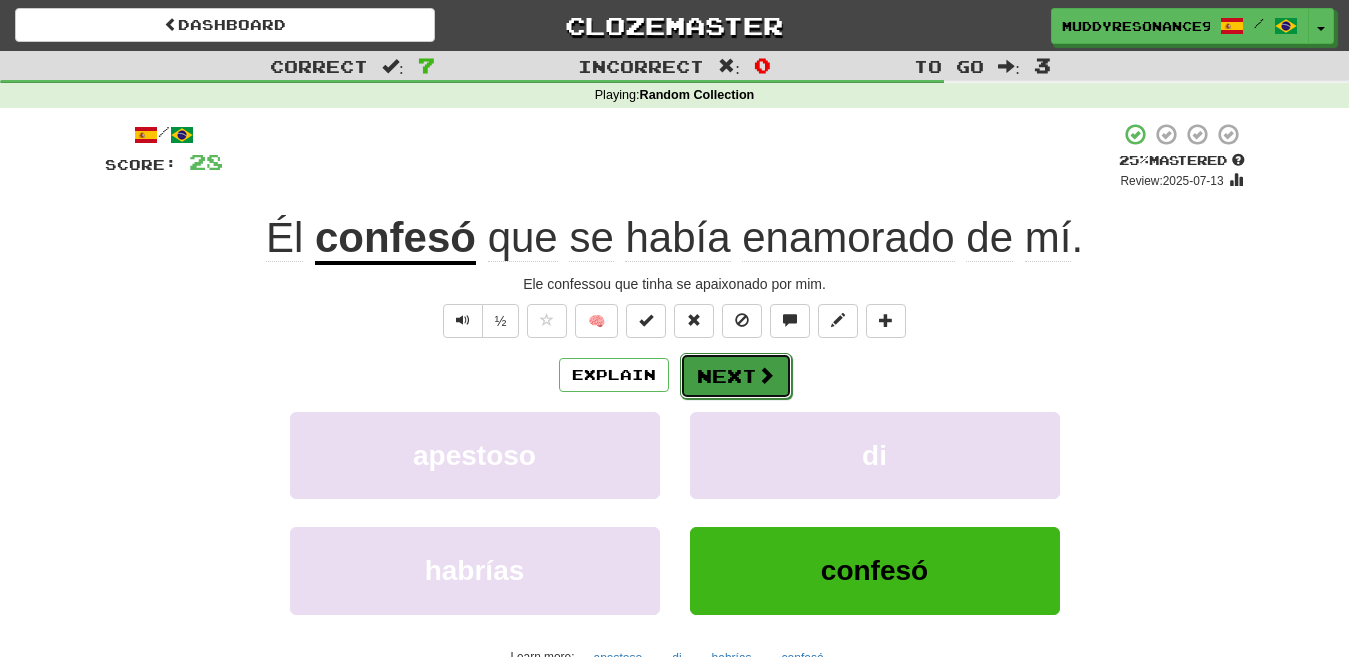 click on "Next" at bounding box center (736, 376) 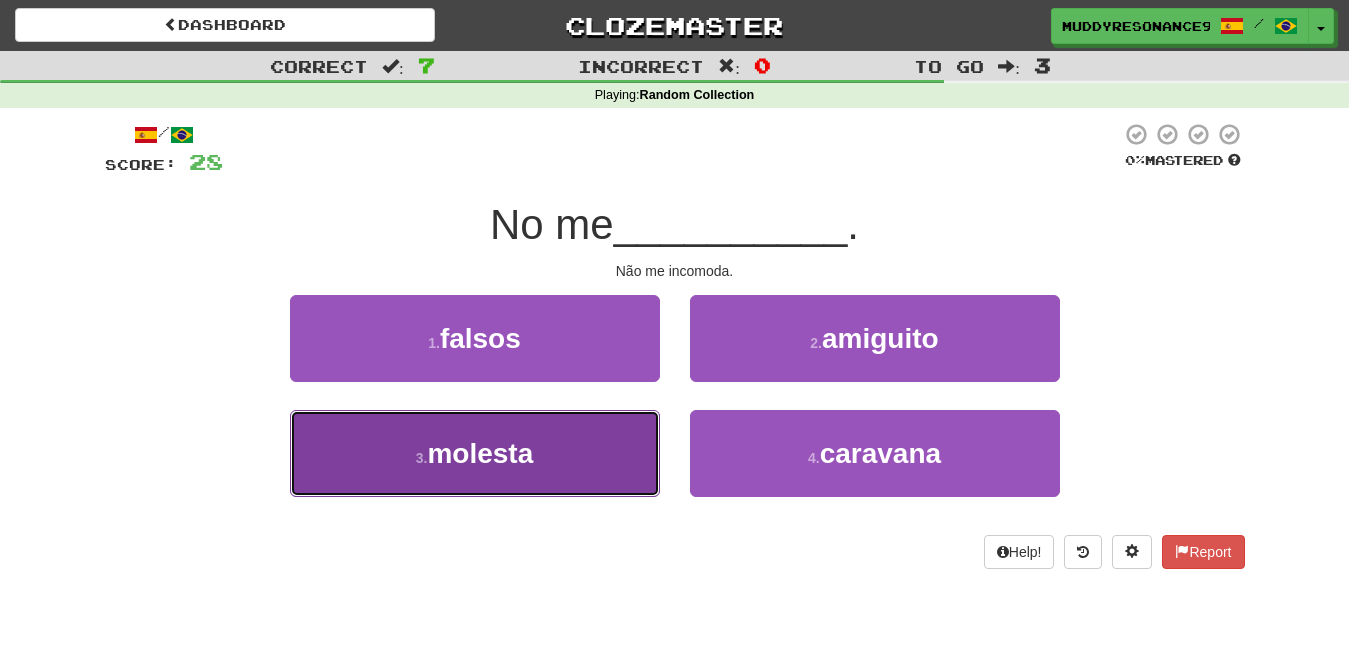 click on "3 .  molesta" at bounding box center (475, 453) 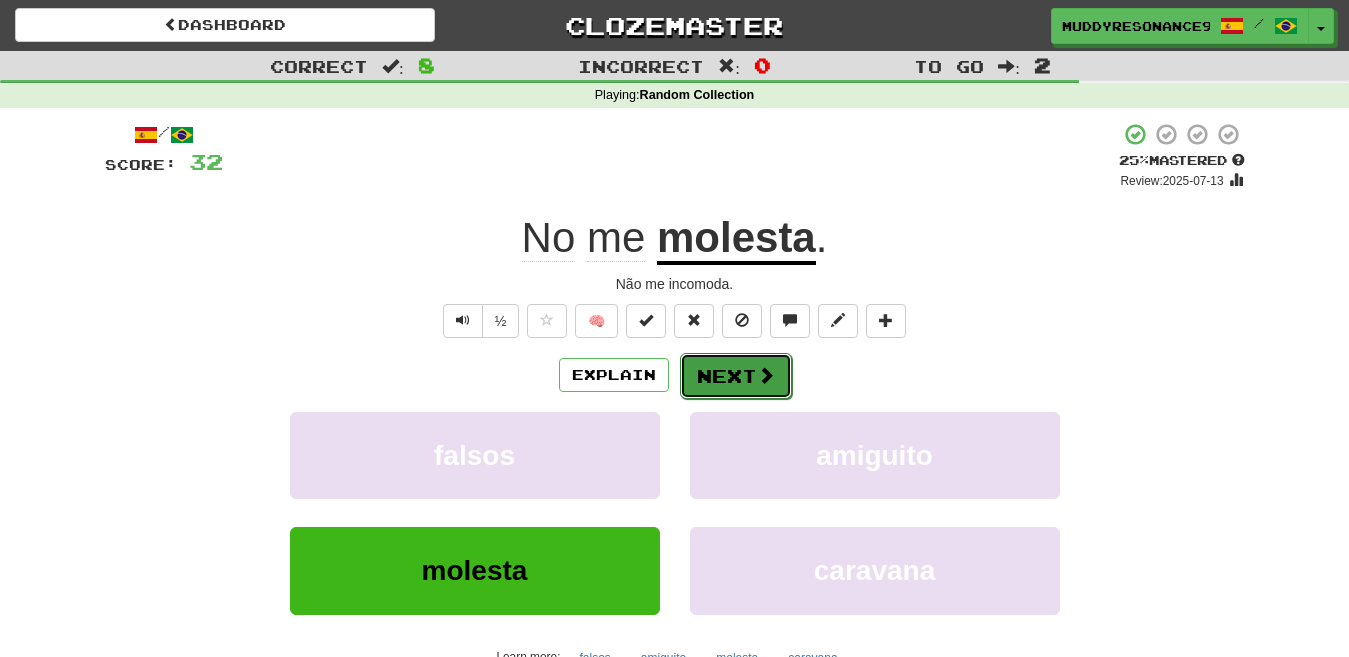 click on "Next" at bounding box center (736, 376) 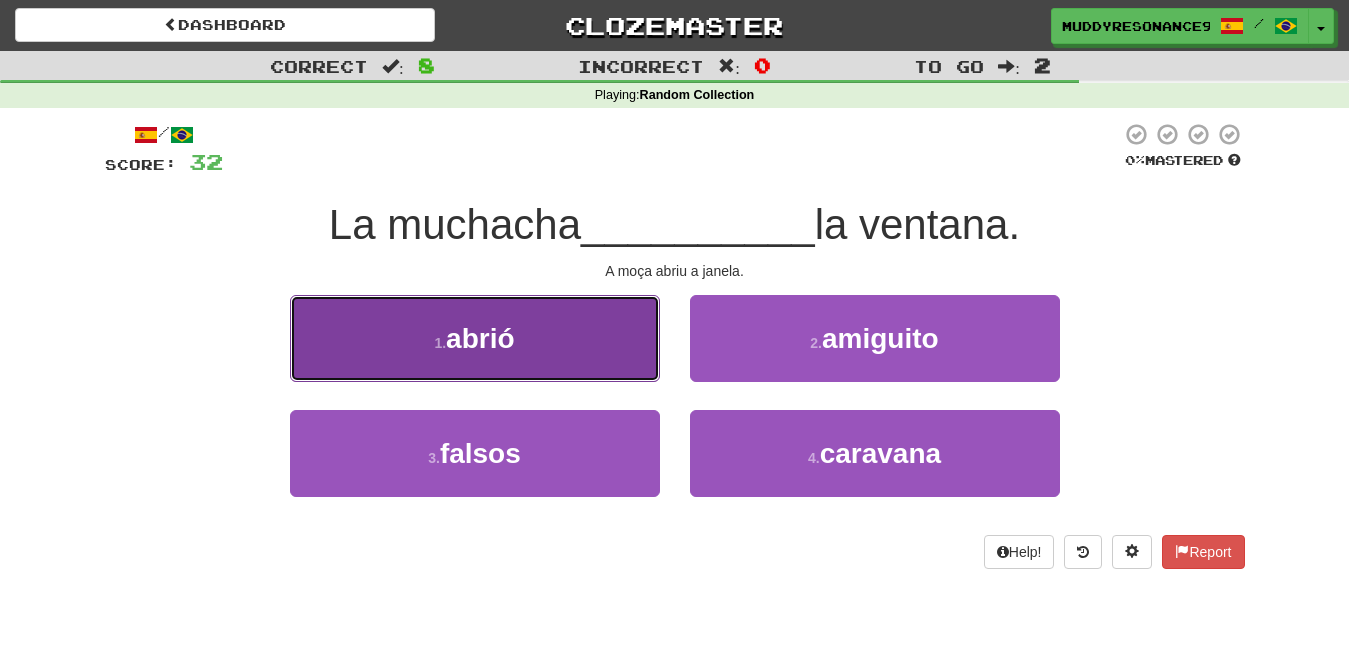click on "1 .  abrió" at bounding box center (475, 338) 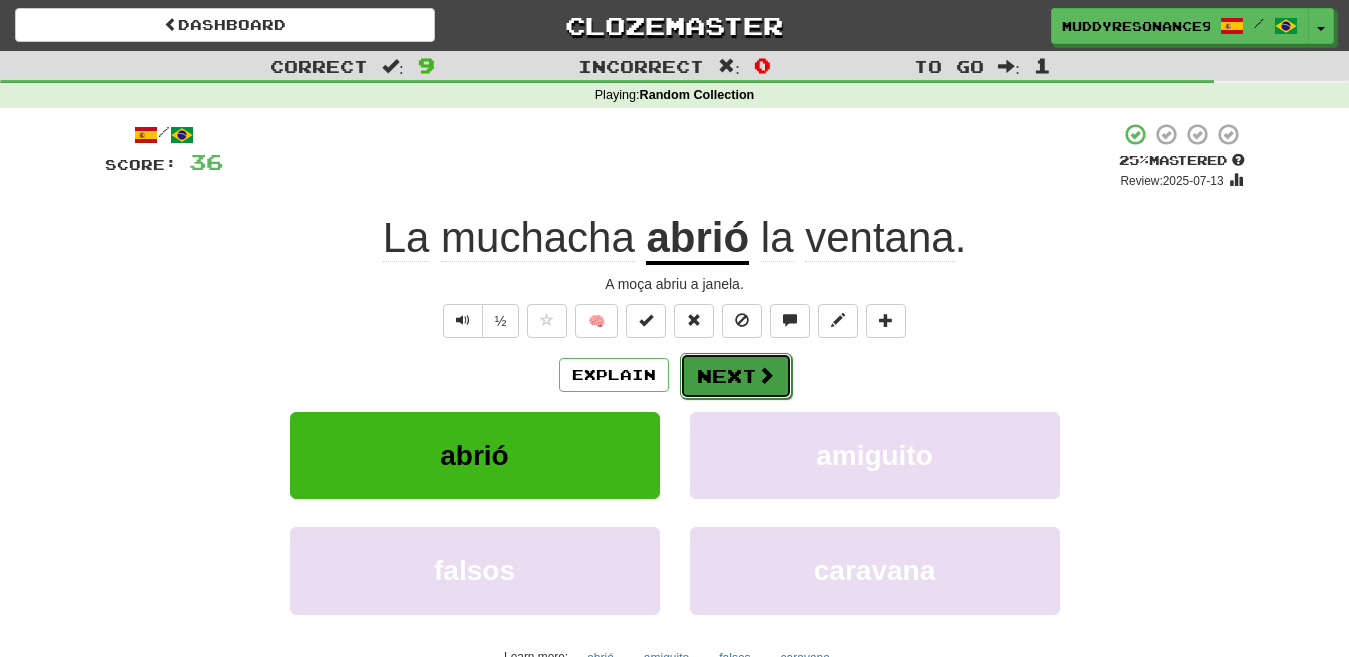 click on "Next" at bounding box center [736, 376] 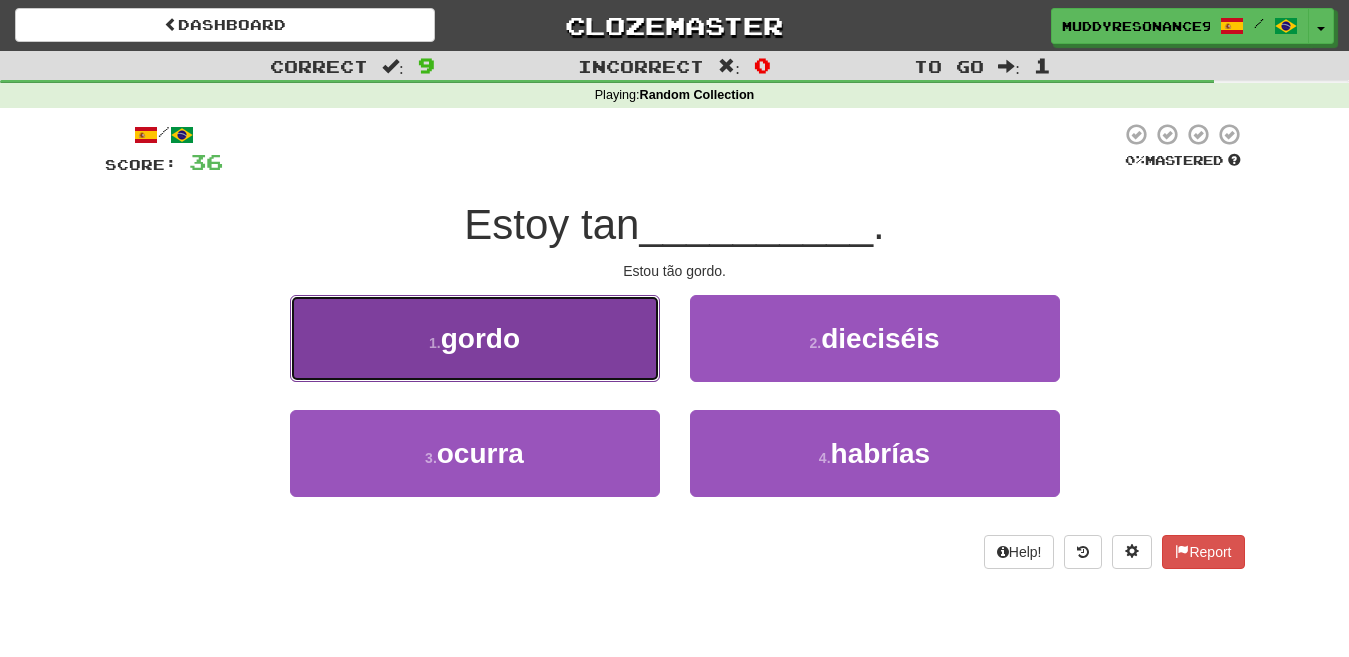 click on "1 .  gordo" at bounding box center (475, 338) 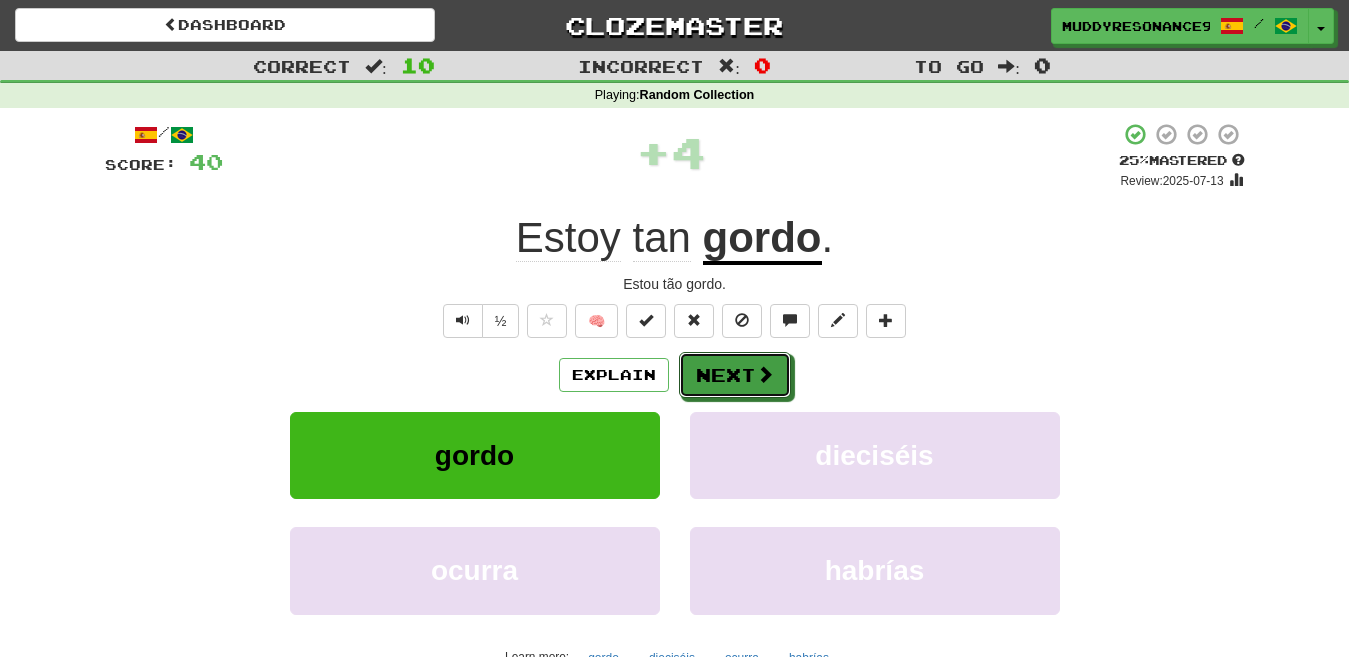 drag, startPoint x: 713, startPoint y: 360, endPoint x: 772, endPoint y: 194, distance: 176.17322 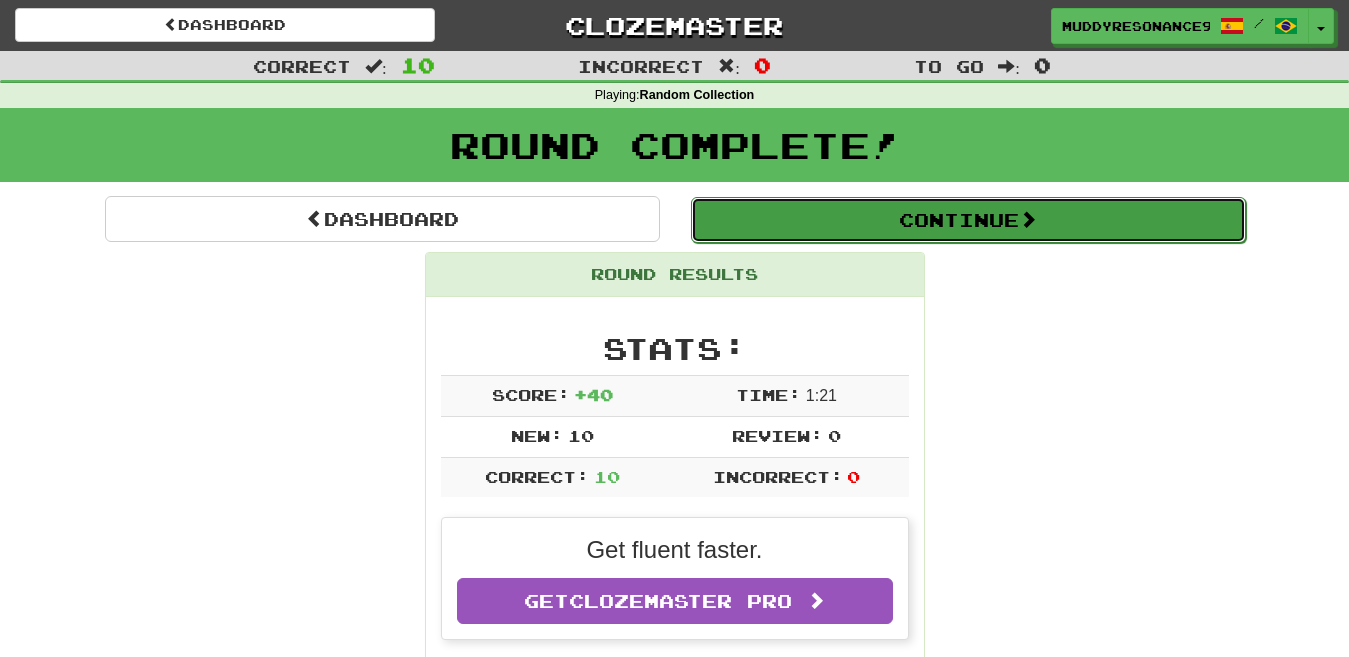 click on "Continue" at bounding box center (968, 220) 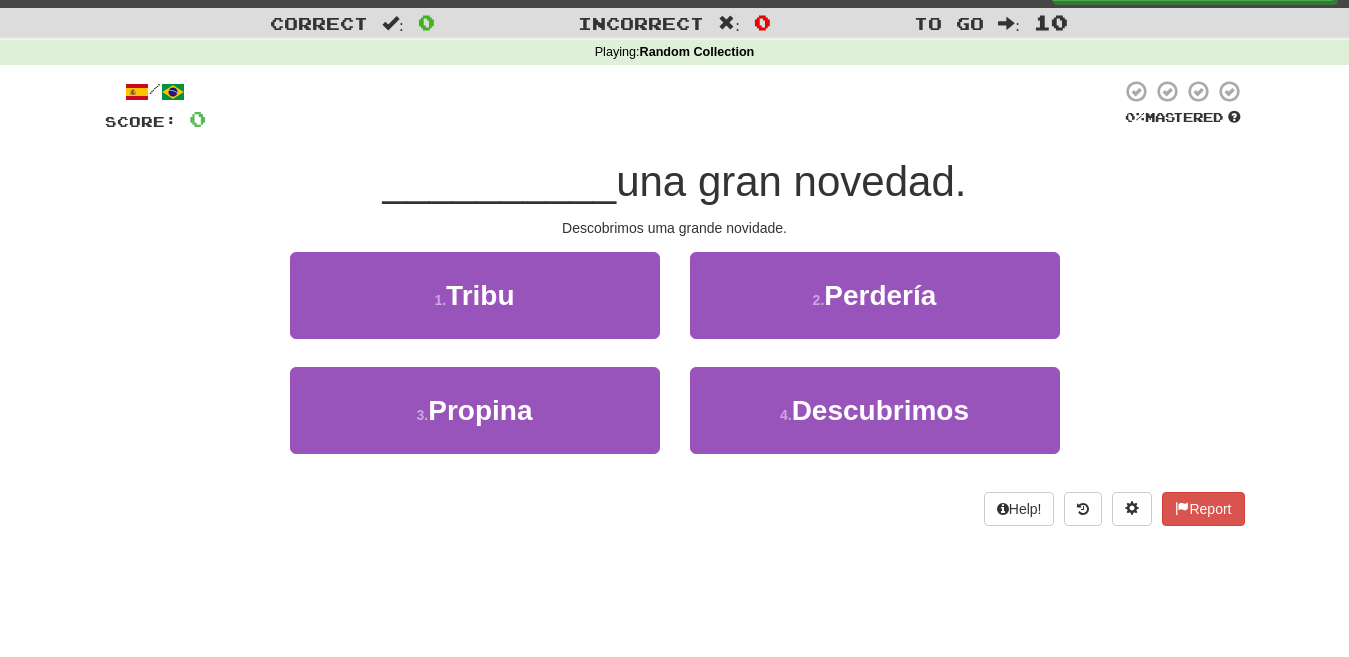 scroll, scrollTop: 40, scrollLeft: 0, axis: vertical 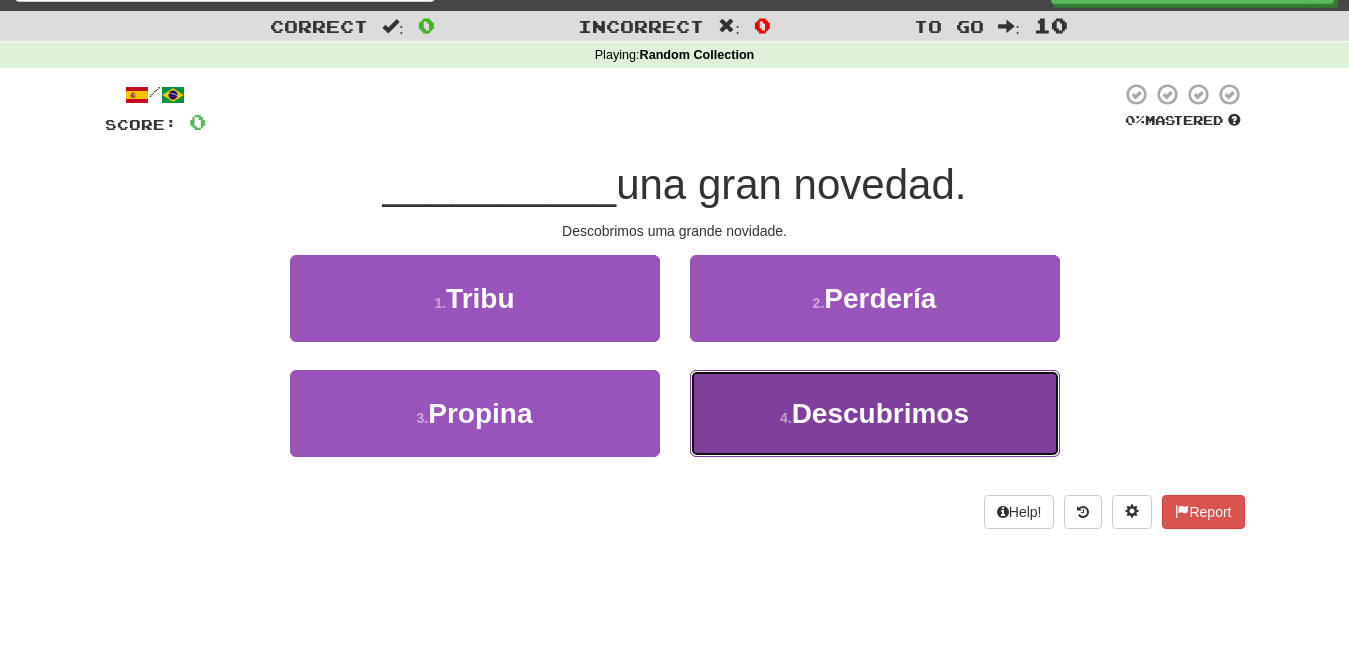 click on "Descubrimos" at bounding box center [880, 413] 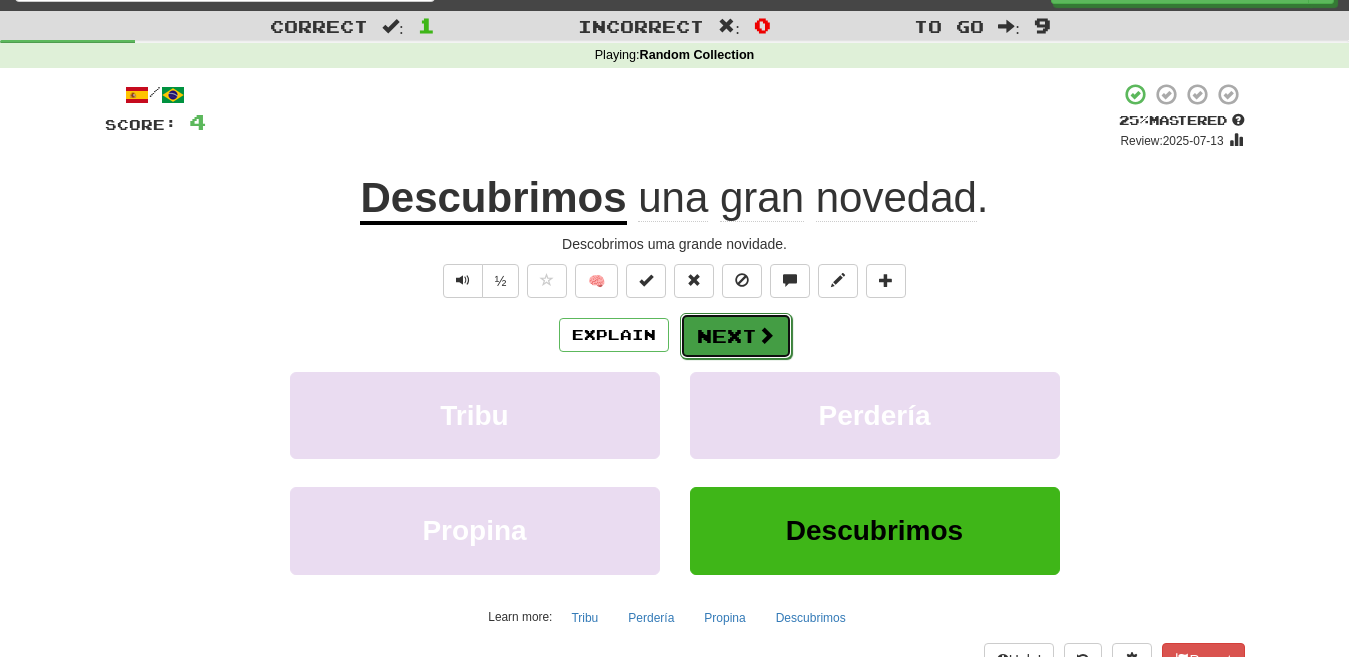 click on "Next" at bounding box center (736, 336) 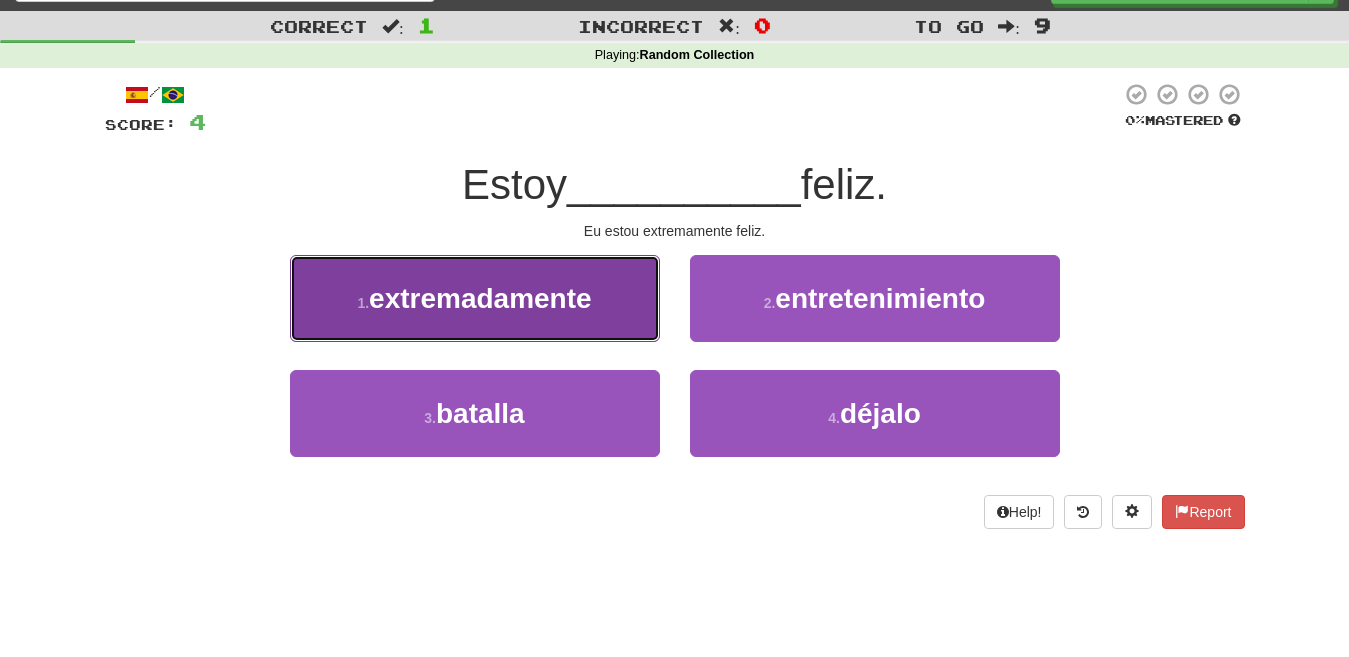 click on "1 .  extremadamente" at bounding box center [475, 298] 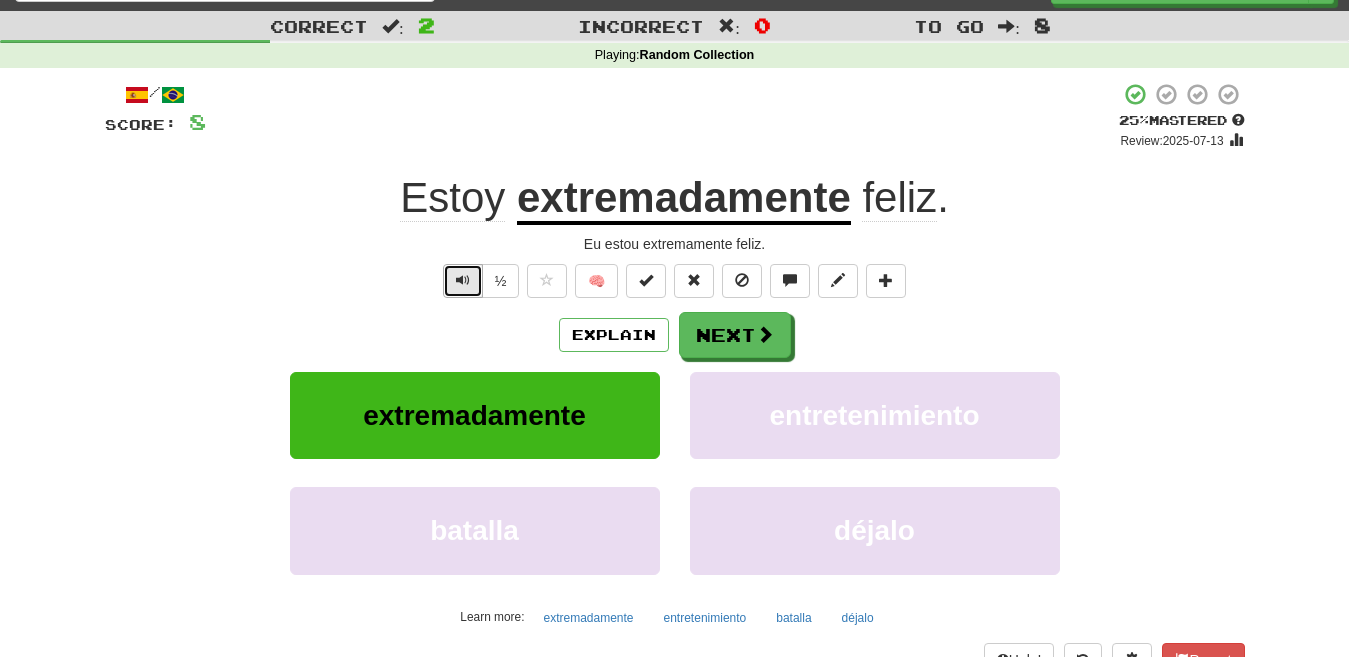 click at bounding box center [463, 280] 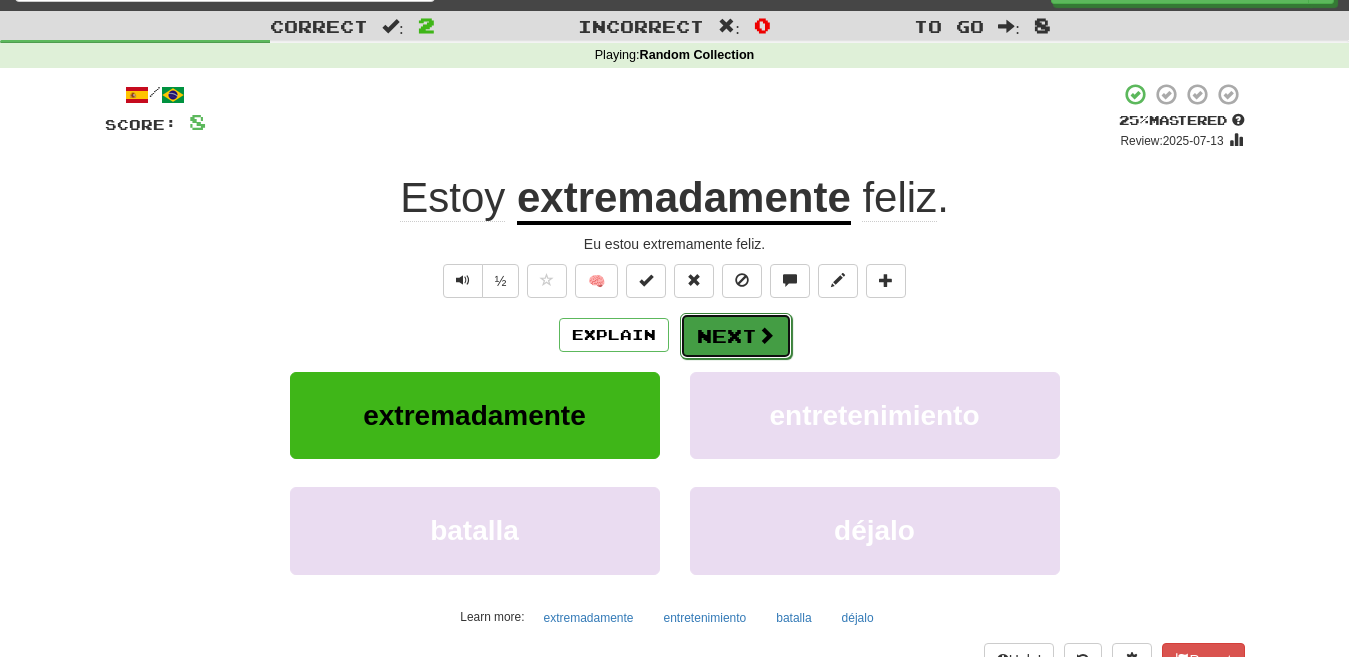 click on "Next" at bounding box center [736, 336] 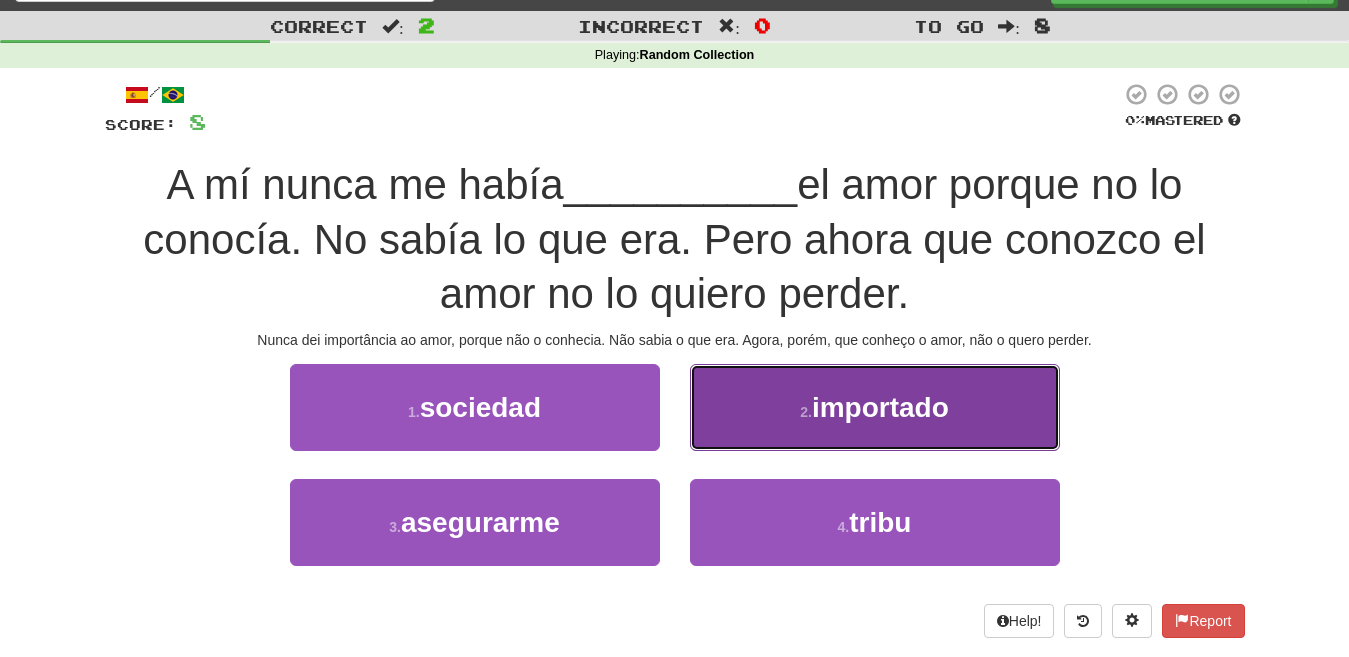 click on "importado" at bounding box center (880, 407) 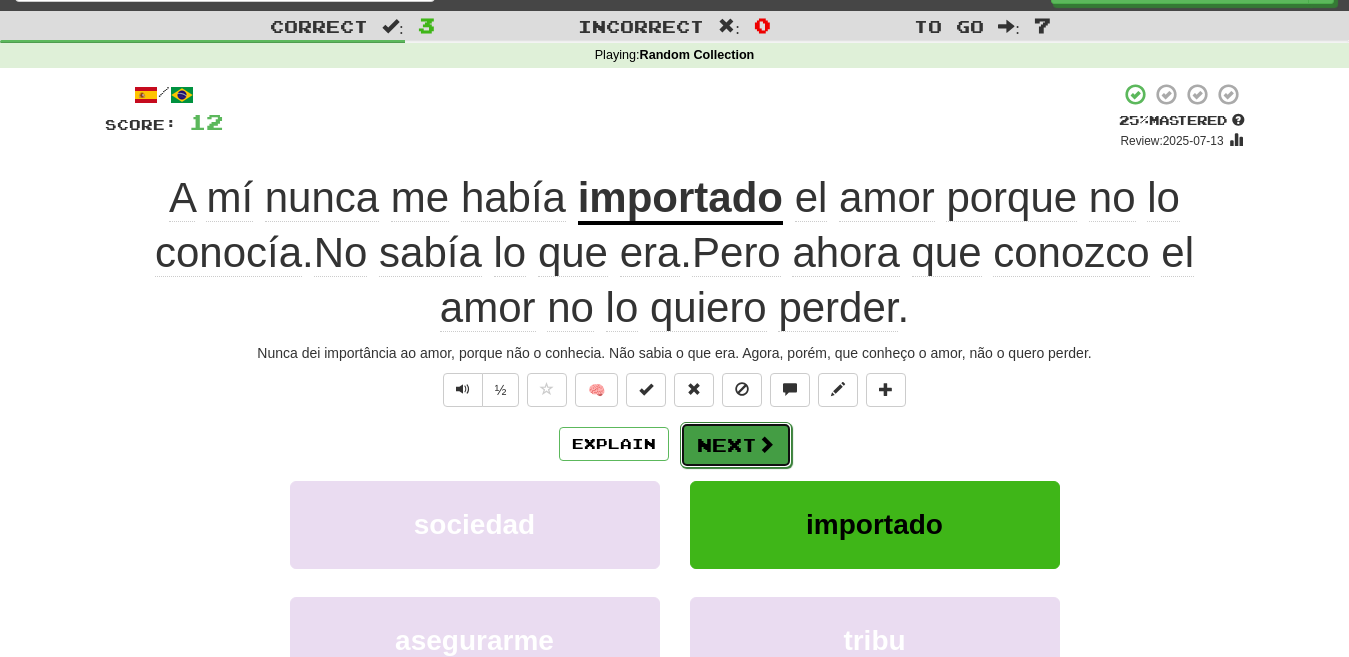 click on "Next" at bounding box center (736, 445) 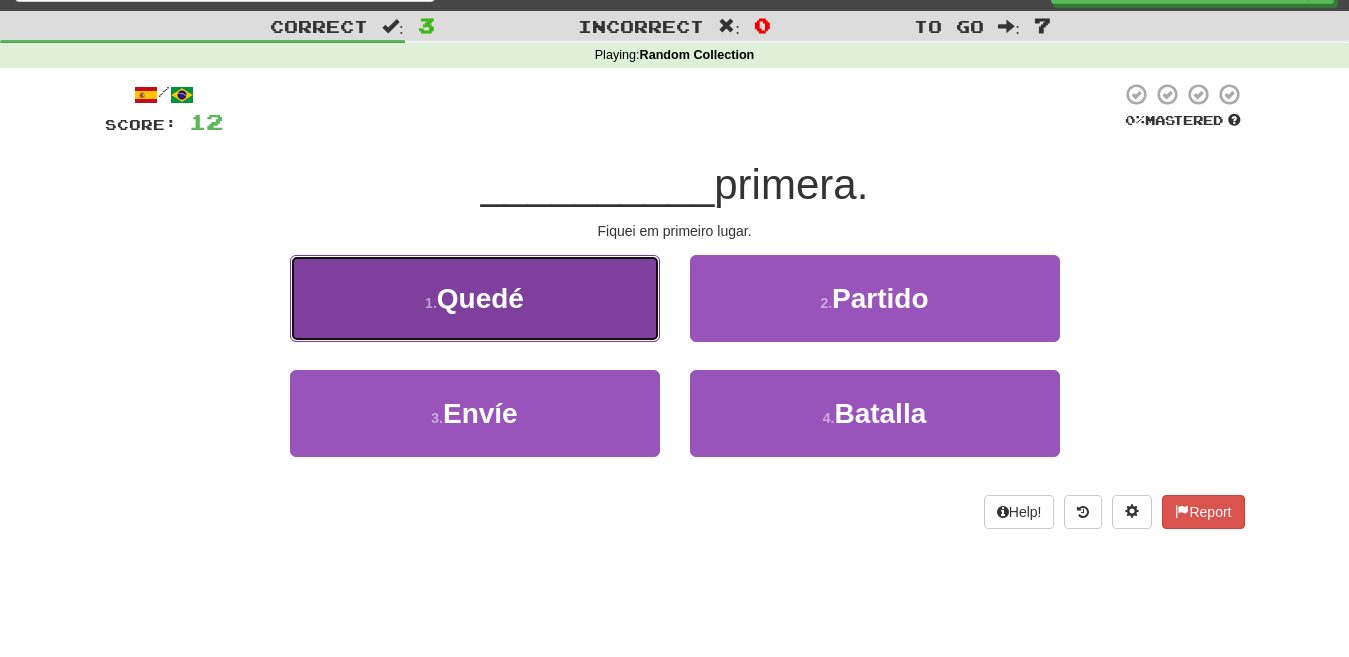 click on "1 .  Quedé" at bounding box center (475, 298) 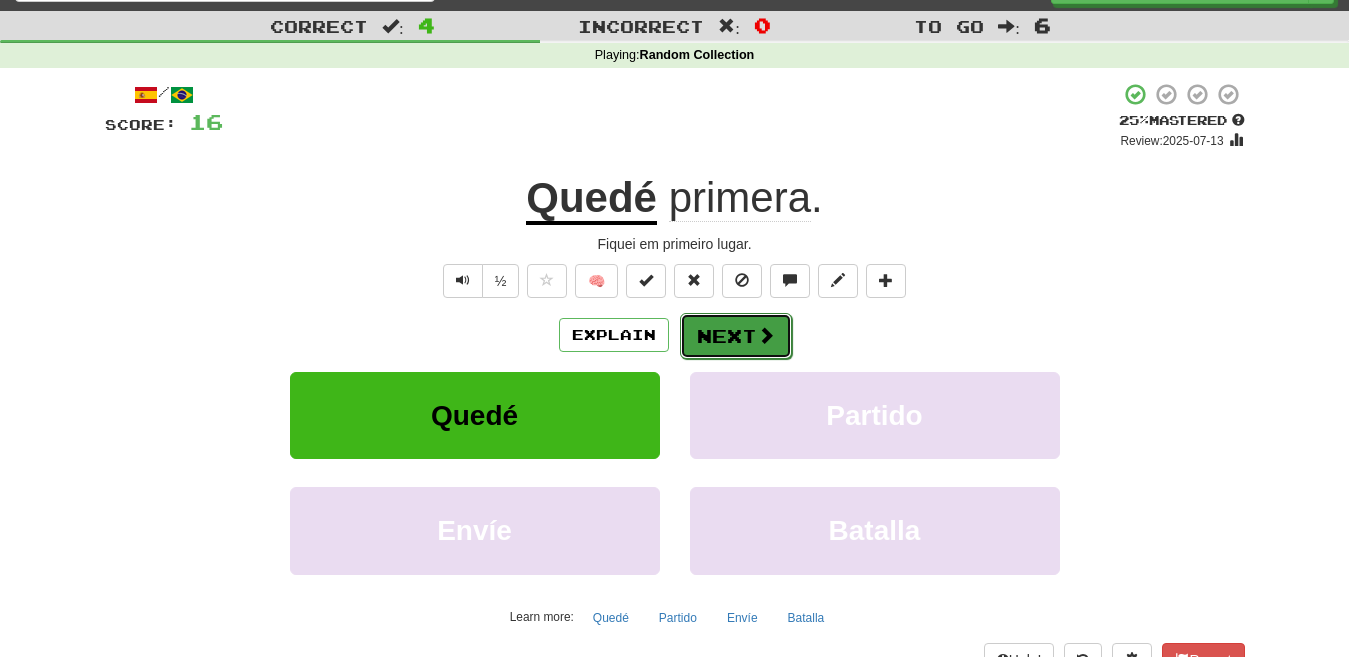 click on "Next" at bounding box center (736, 336) 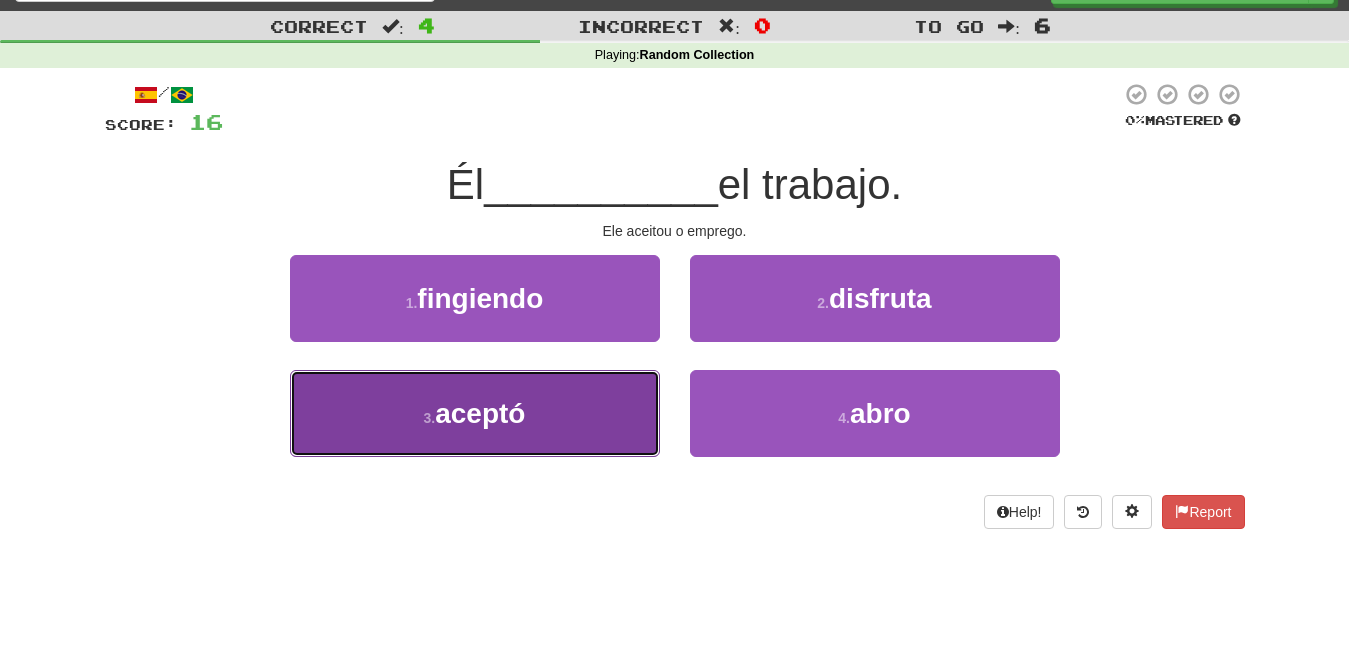 click on "3 .  aceptó" at bounding box center (475, 413) 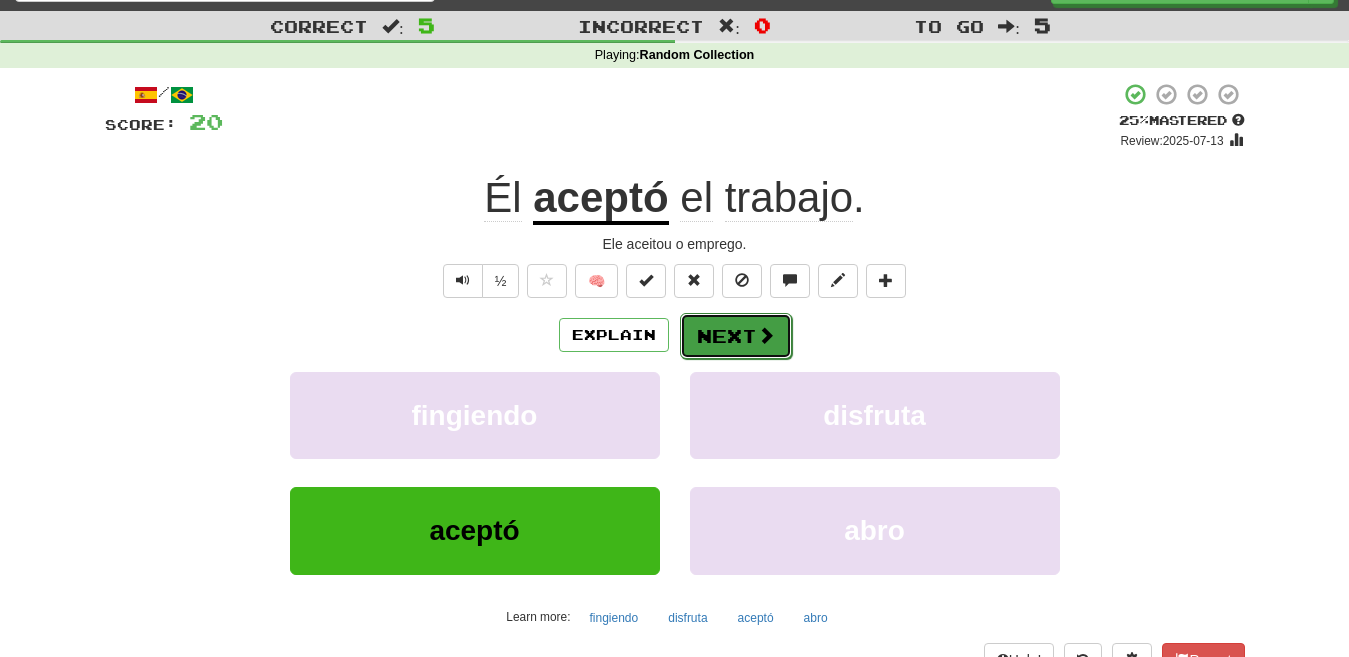 click on "Next" at bounding box center [736, 336] 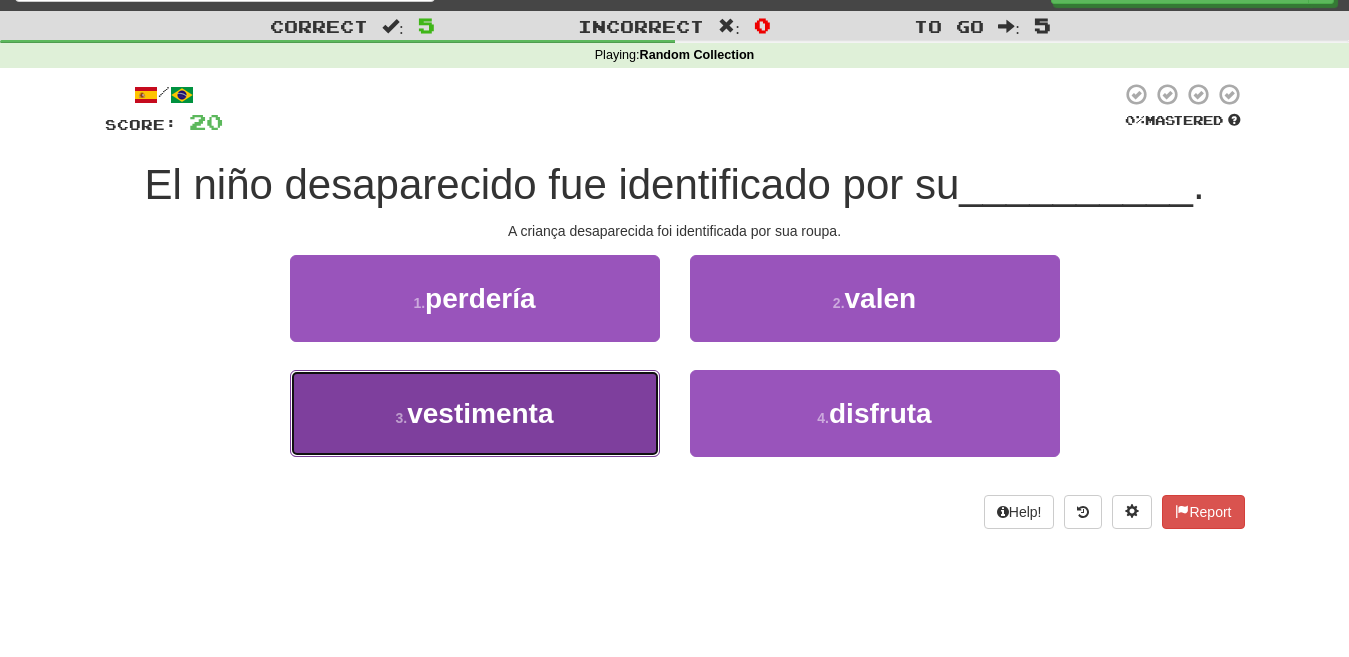 click on "3 .  vestimenta" at bounding box center [475, 413] 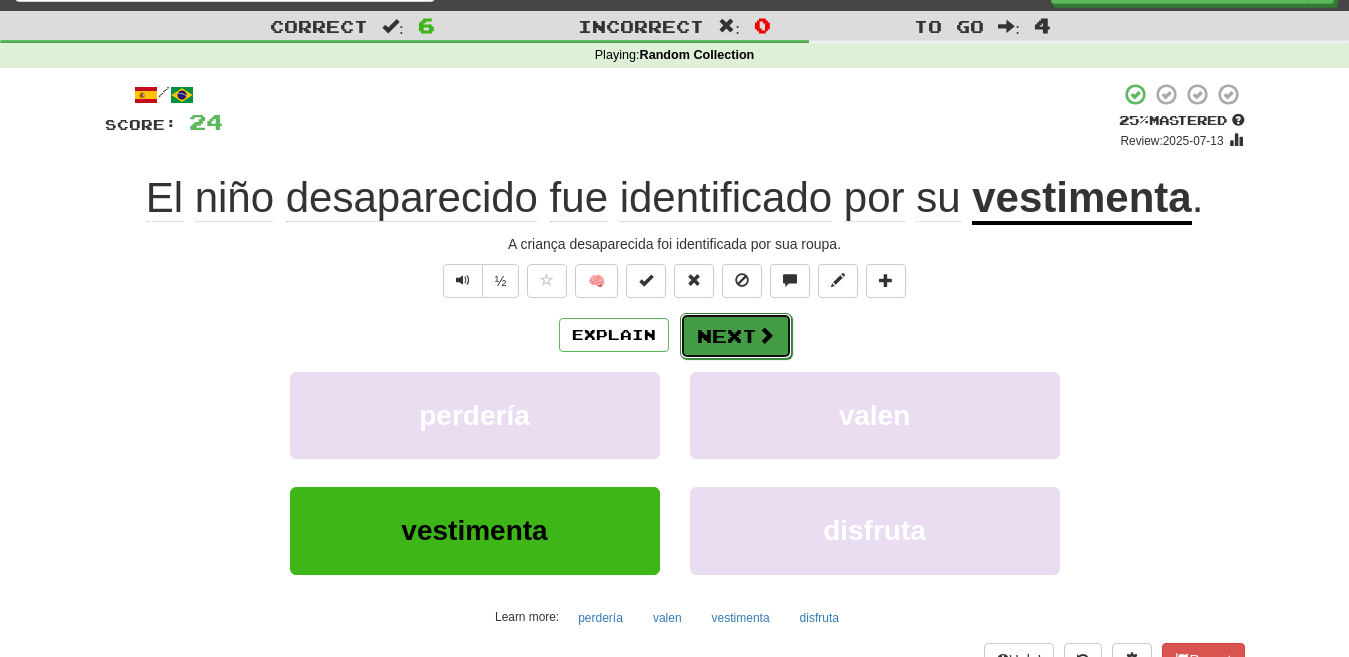 click at bounding box center [766, 335] 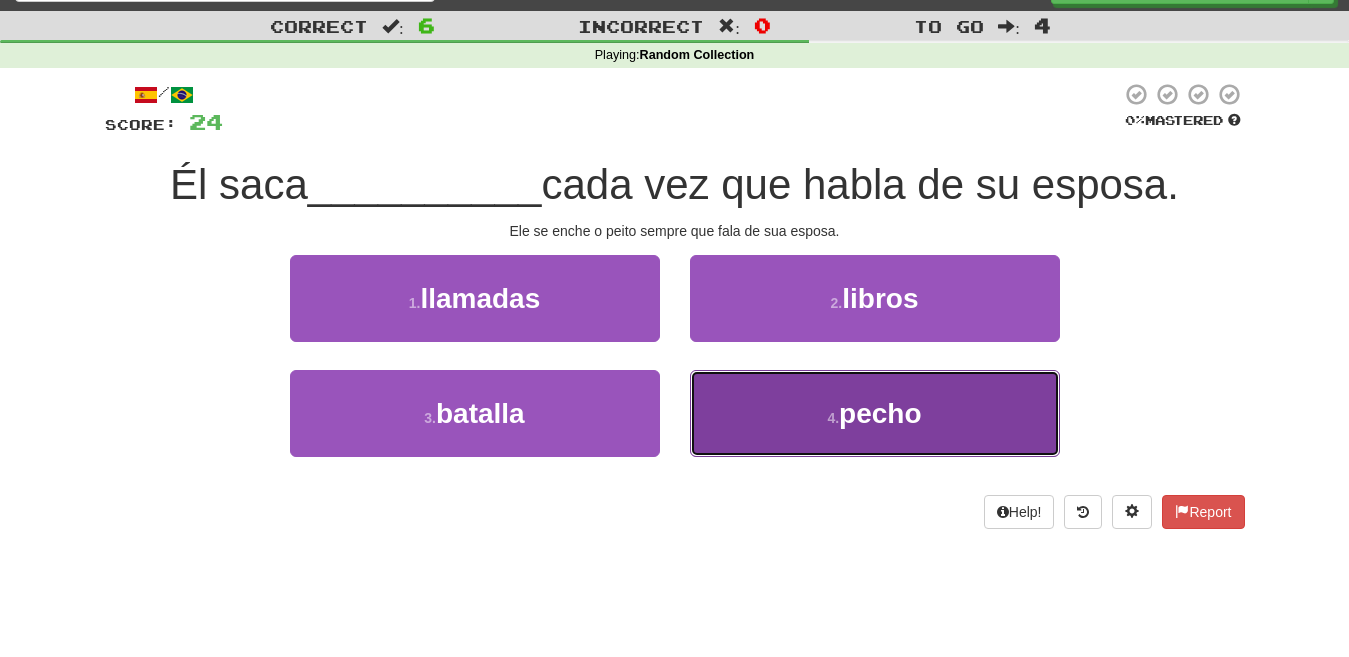 click on "4 .  pecho" at bounding box center (875, 413) 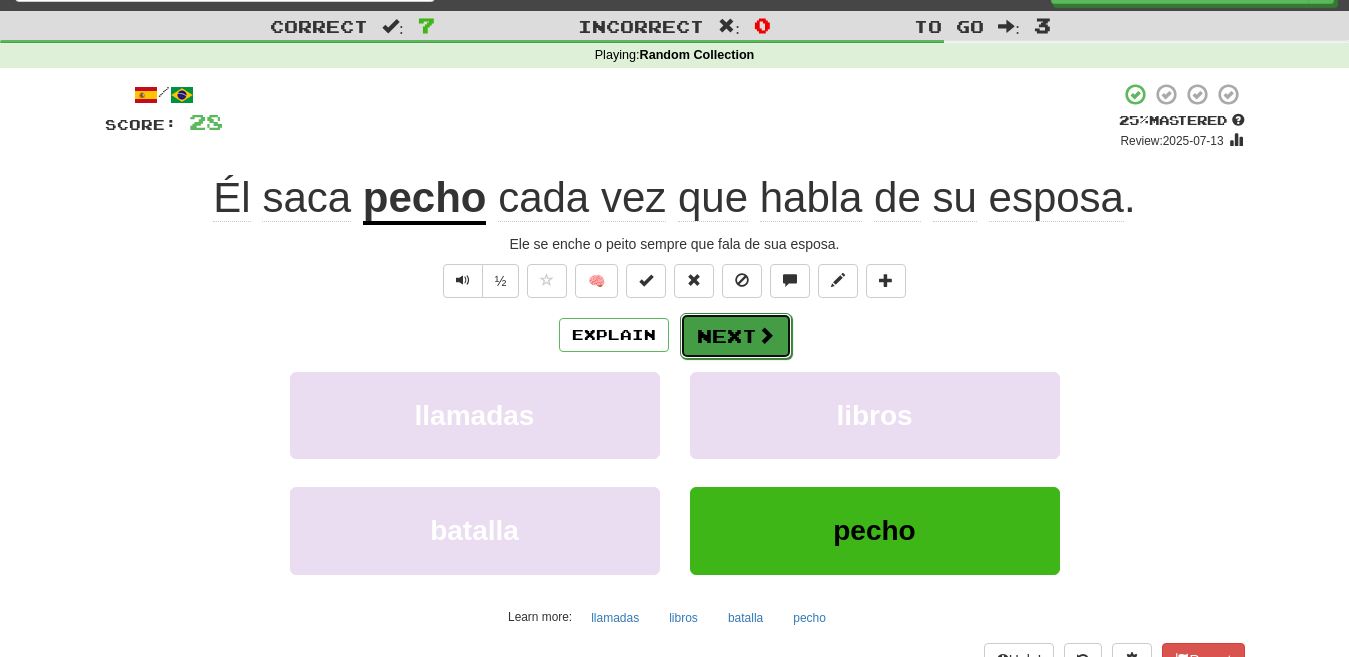 click at bounding box center [766, 335] 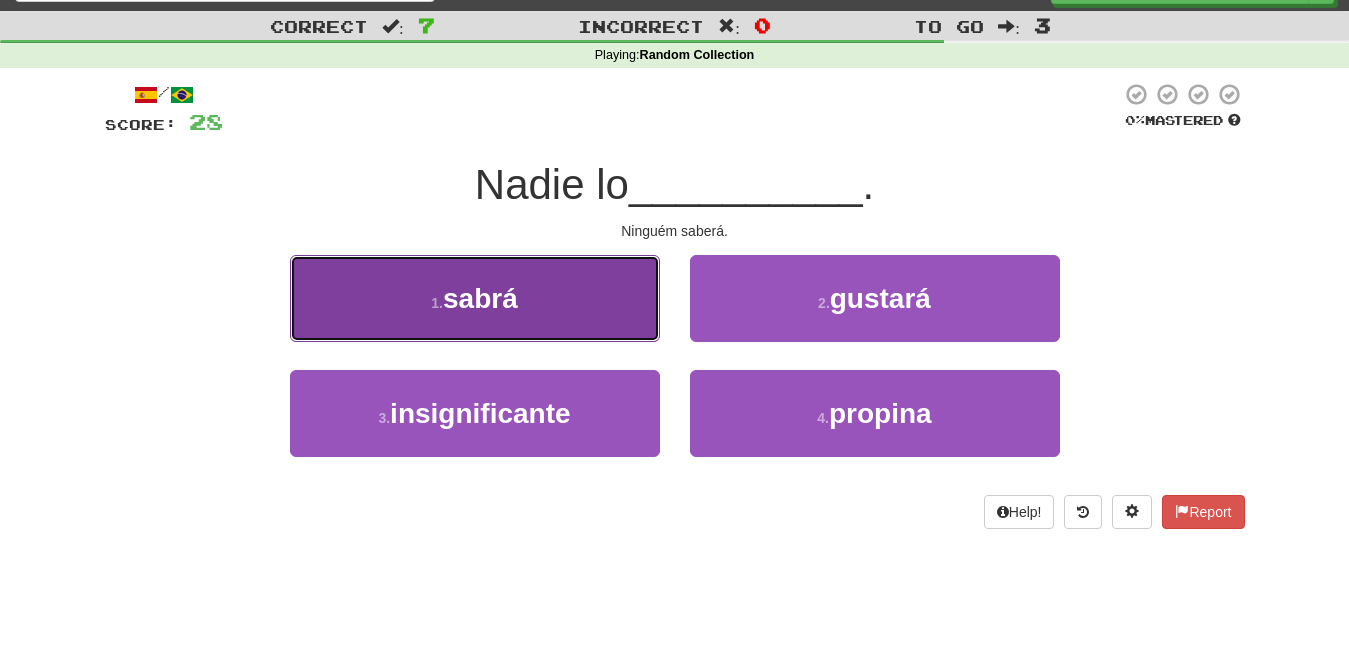 click on "1 .  sabrá" at bounding box center (475, 298) 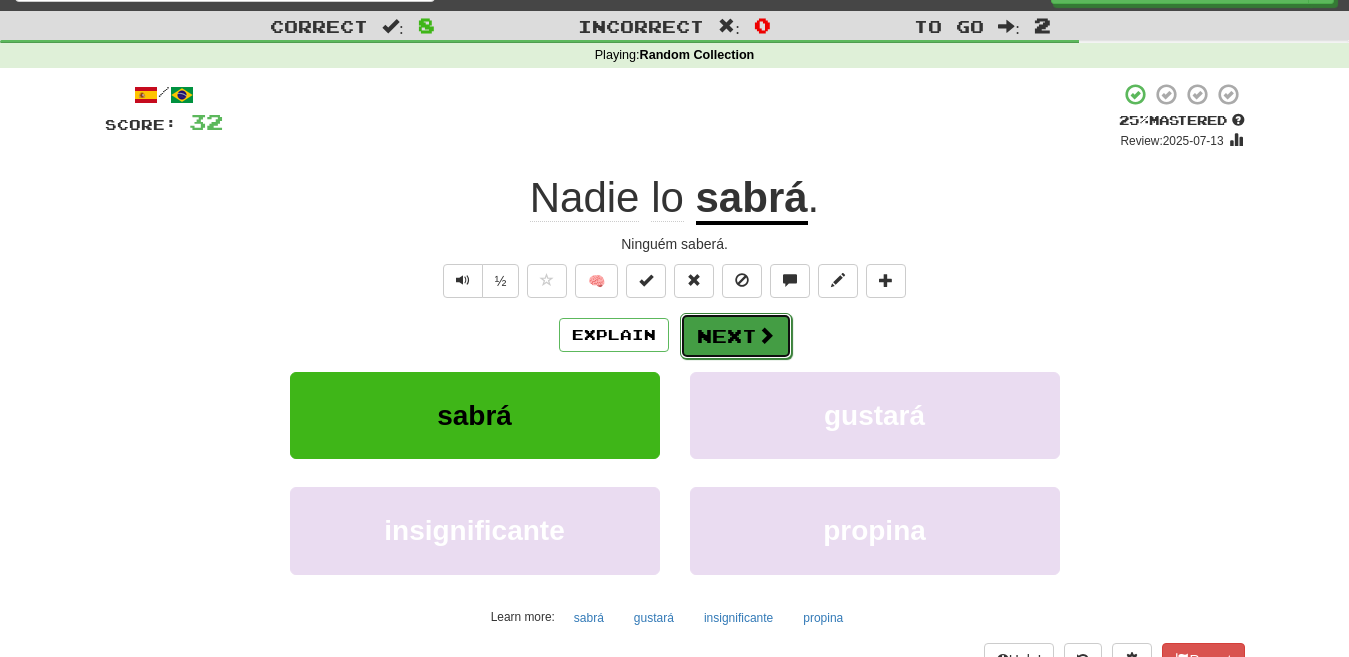 click on "Next" at bounding box center (736, 336) 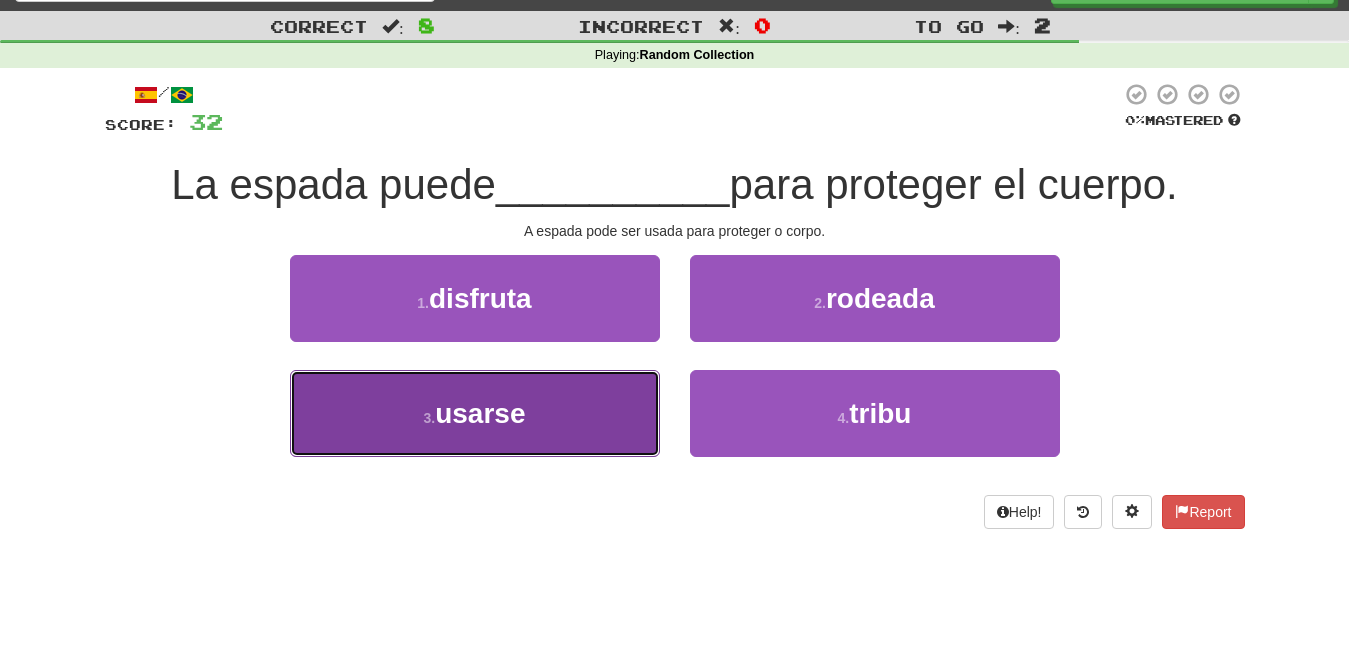 click on "3 .  usarse" at bounding box center (475, 413) 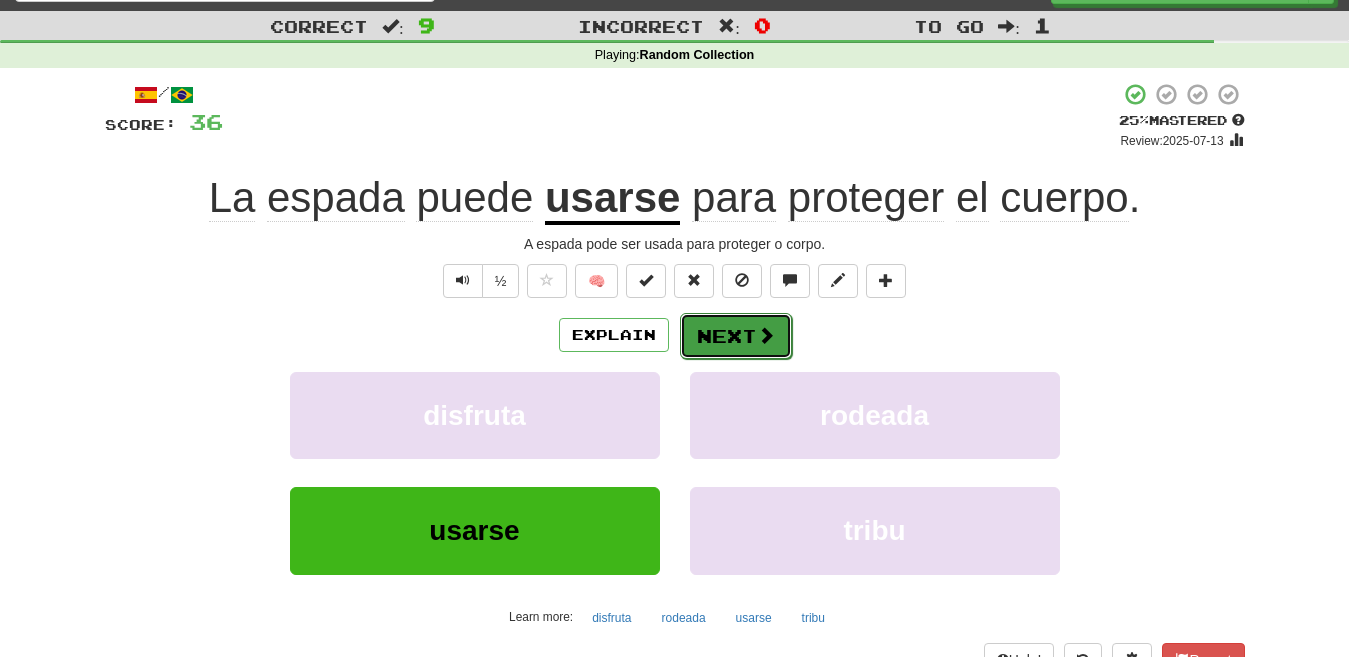 click at bounding box center [766, 335] 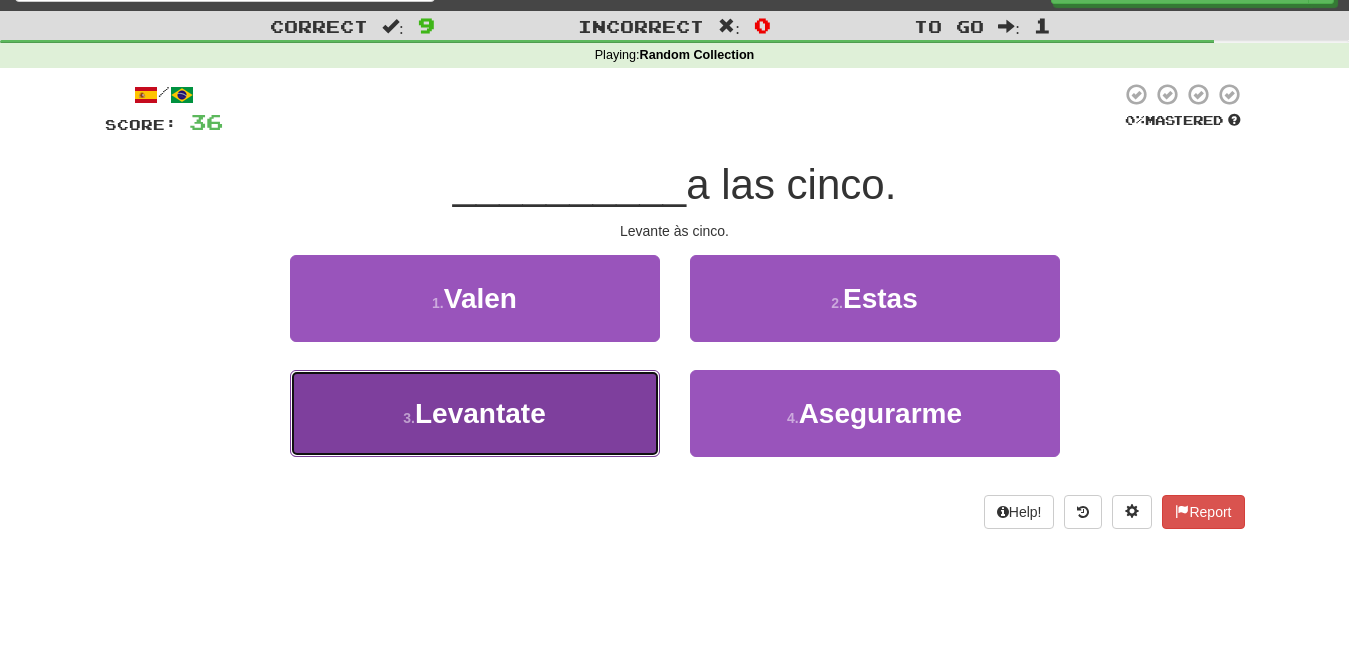 click on "3 .  Levantate" at bounding box center (475, 413) 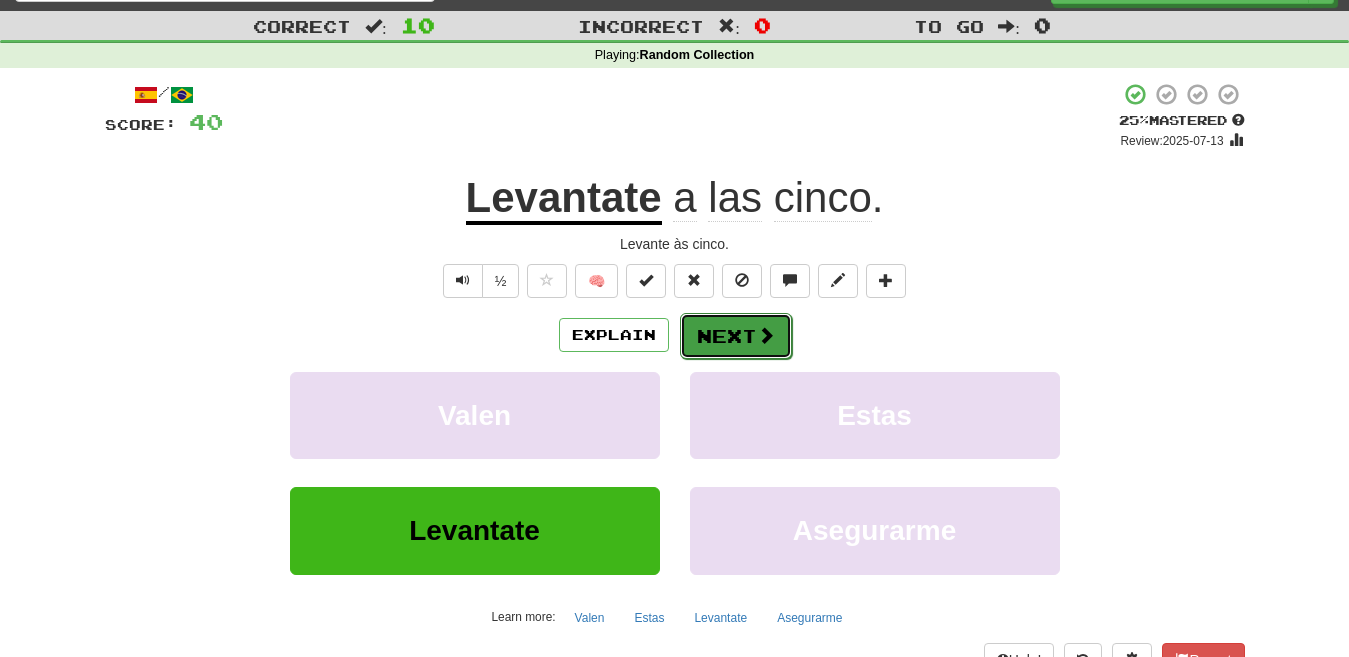 click at bounding box center (766, 335) 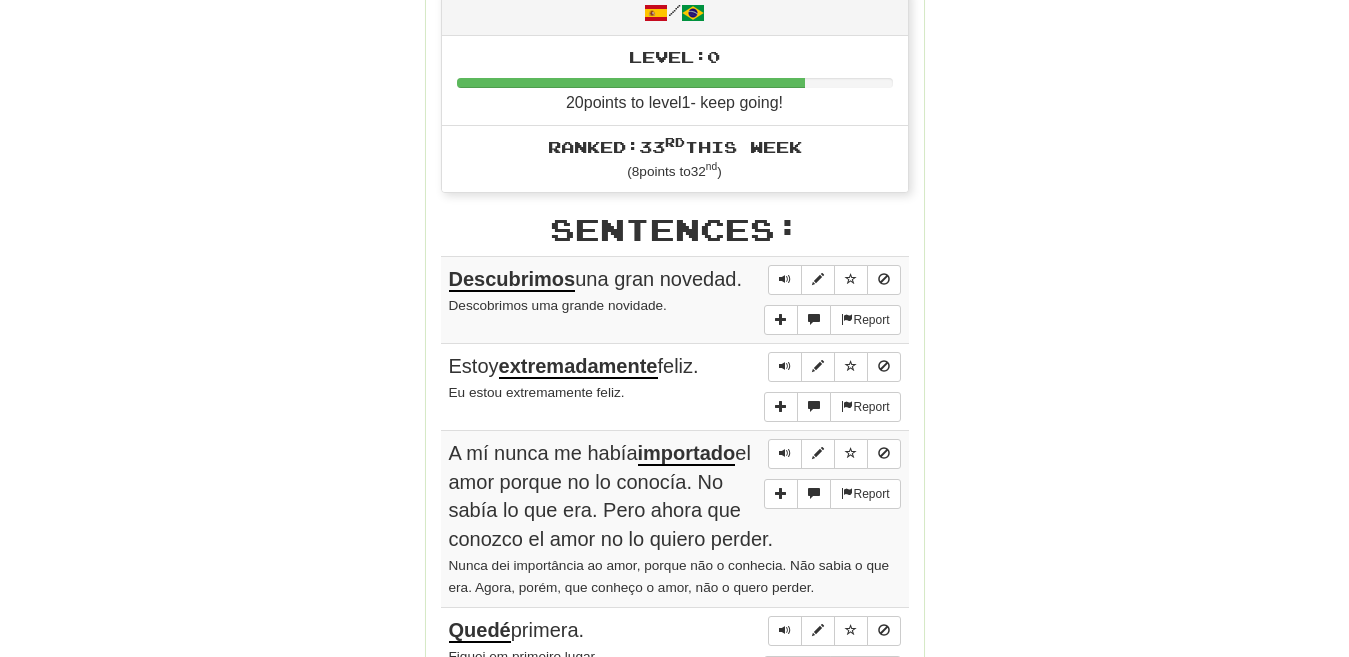 scroll, scrollTop: 1117, scrollLeft: 0, axis: vertical 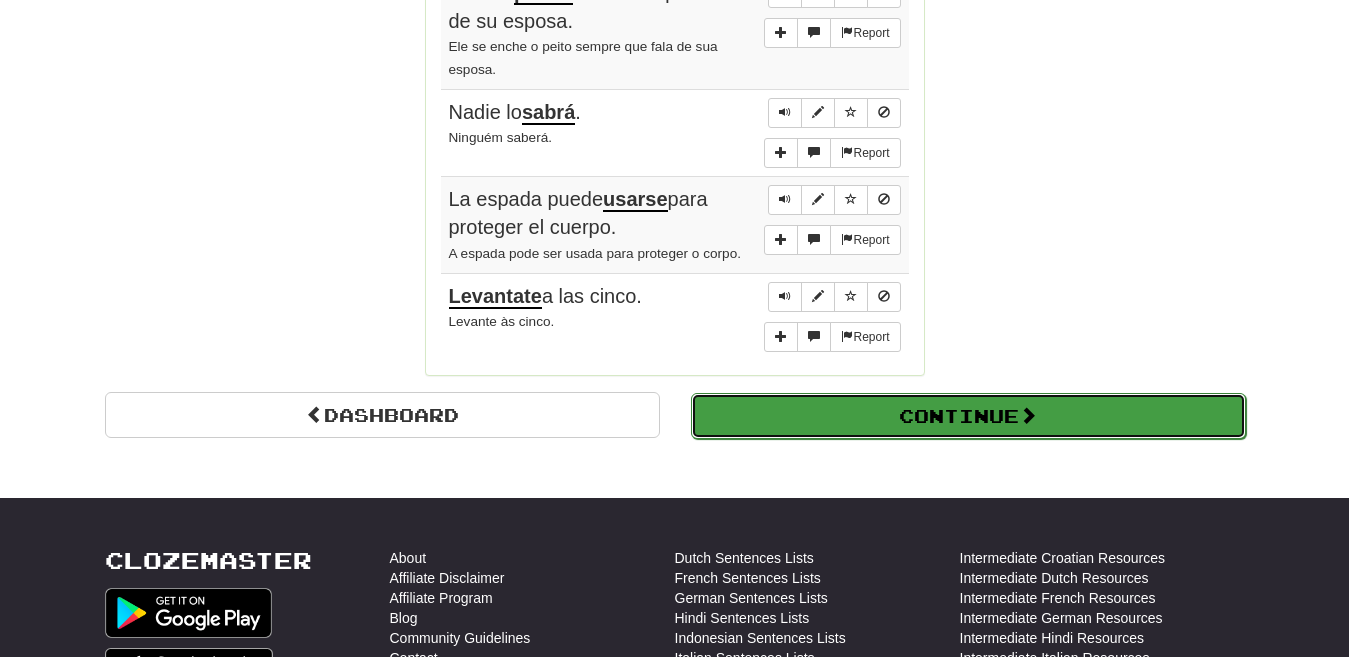 click on "Continue" at bounding box center (968, 416) 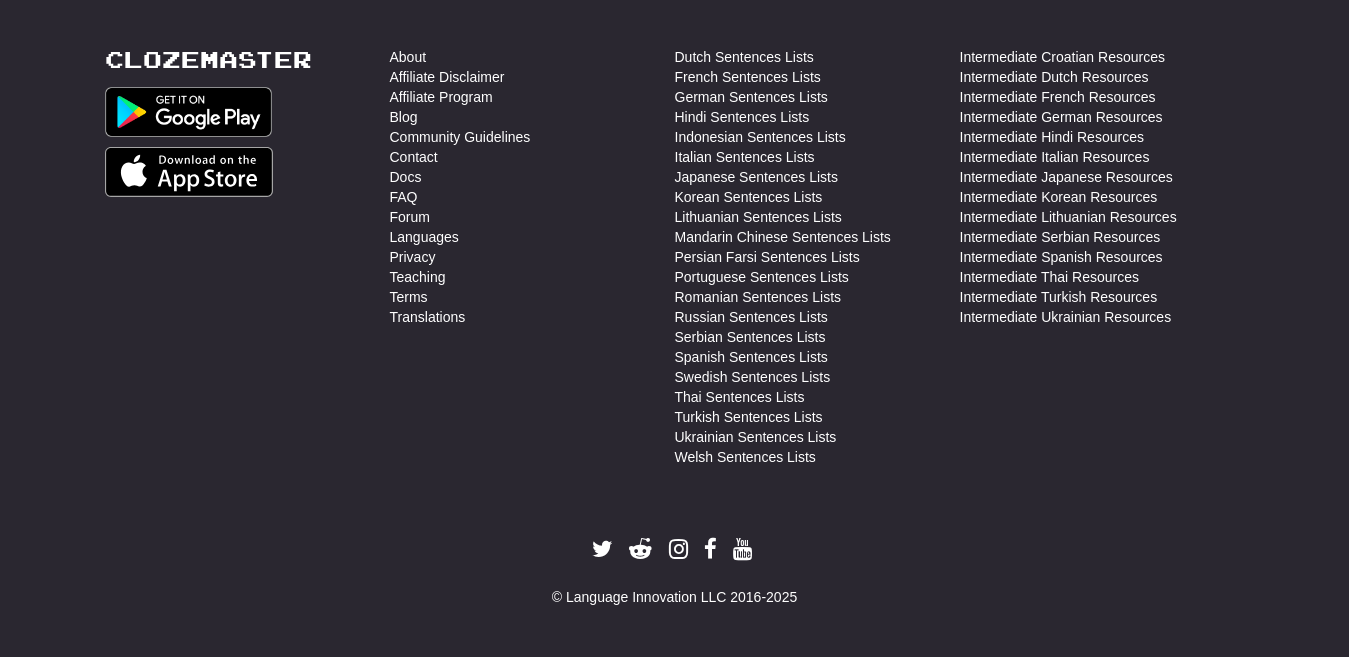 scroll, scrollTop: 710, scrollLeft: 0, axis: vertical 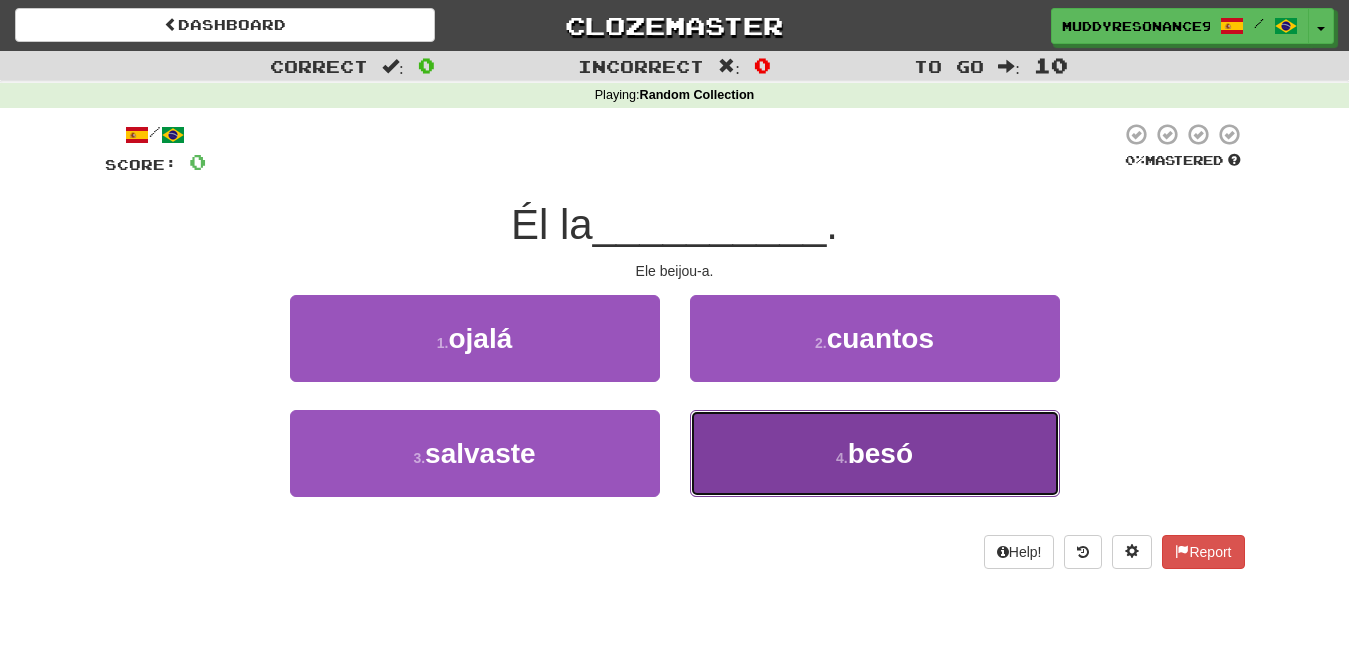 click on "besó" at bounding box center [880, 453] 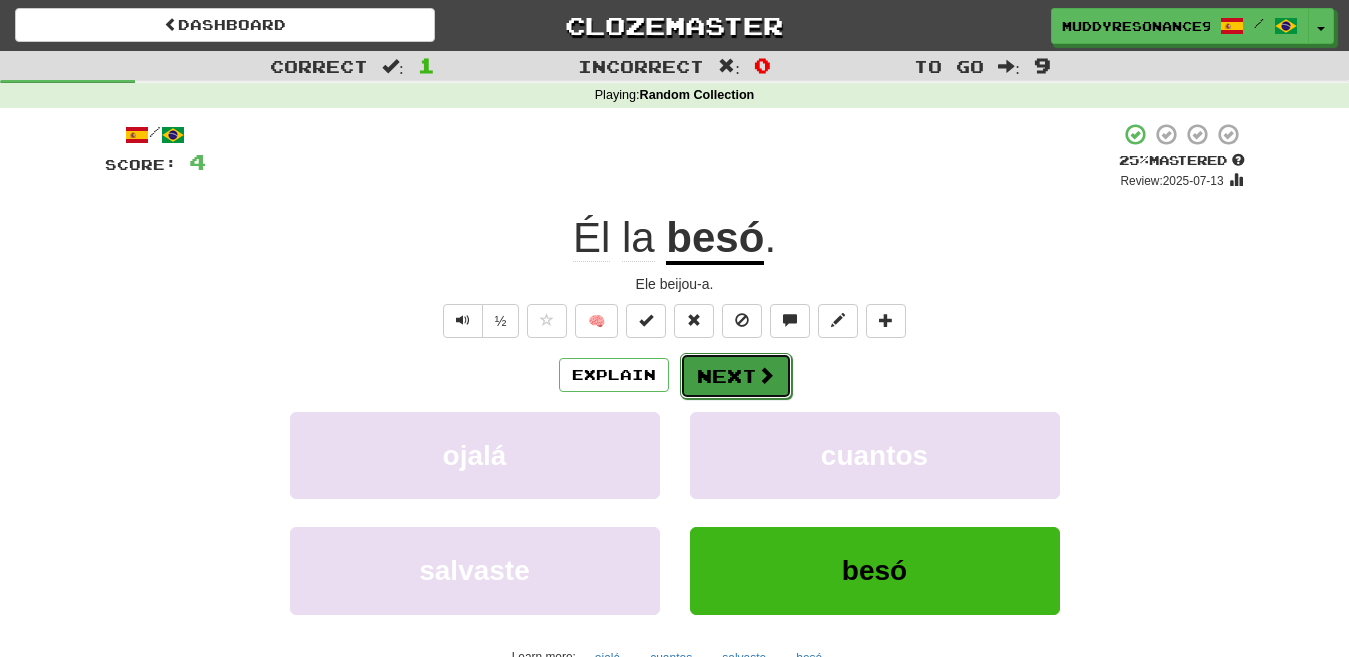 click at bounding box center [766, 375] 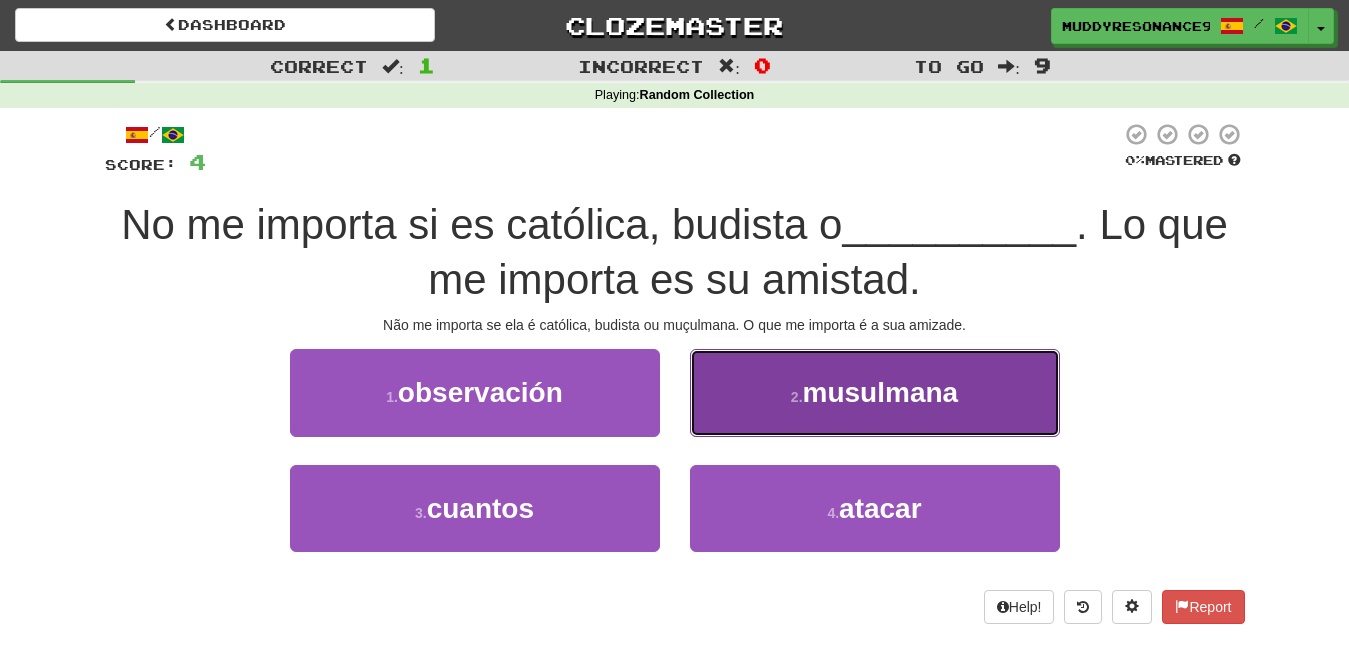 click on "2 .  musulmana" at bounding box center [875, 392] 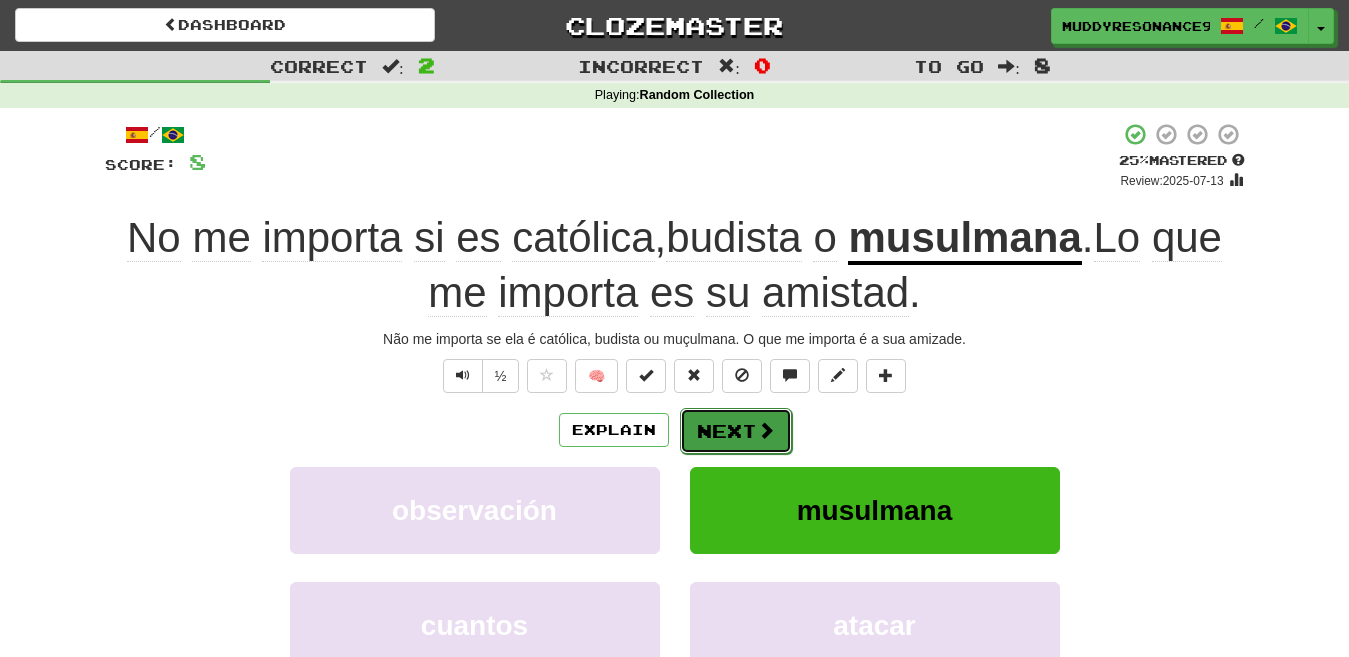 click on "Next" at bounding box center [736, 431] 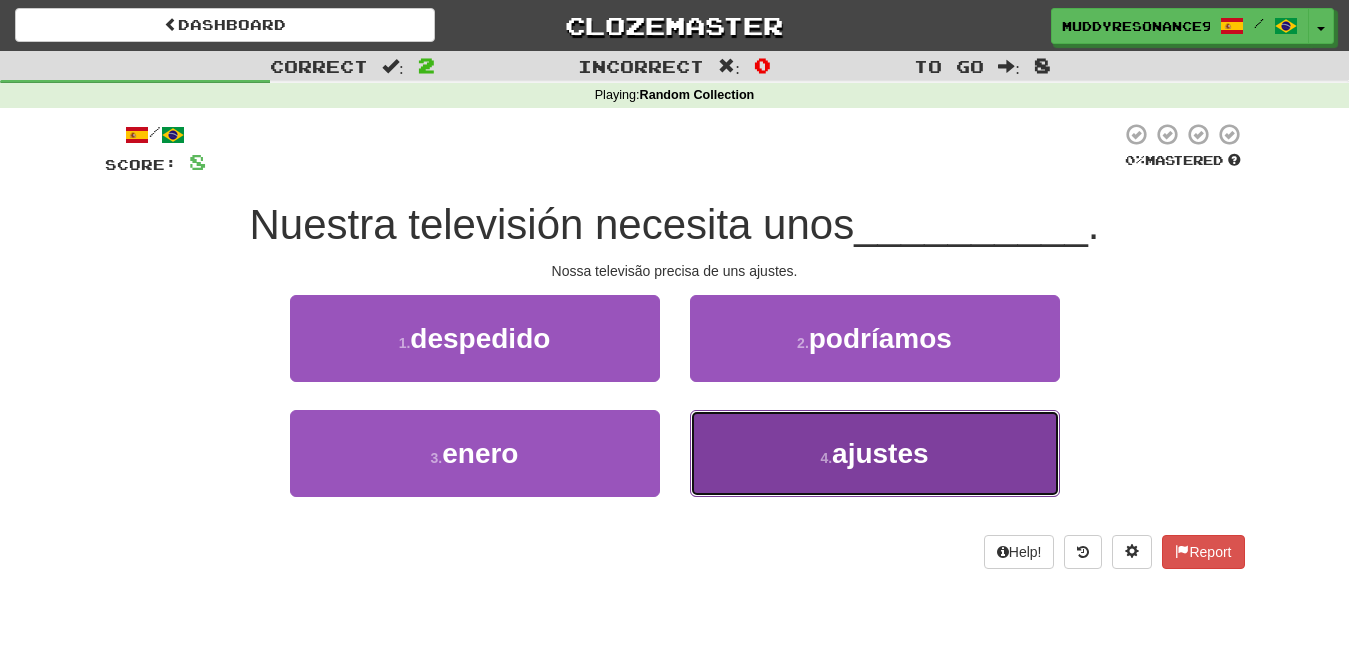 click on "4 .  ajustes" at bounding box center (875, 453) 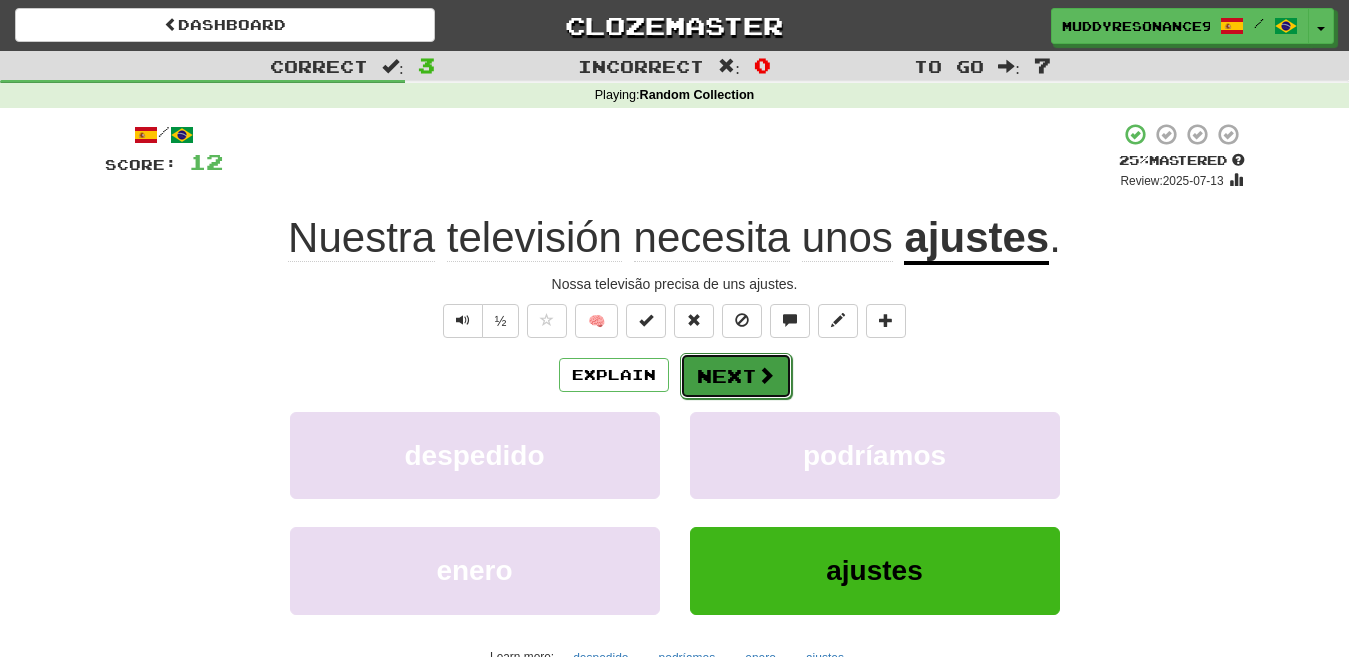 click on "Next" at bounding box center [736, 376] 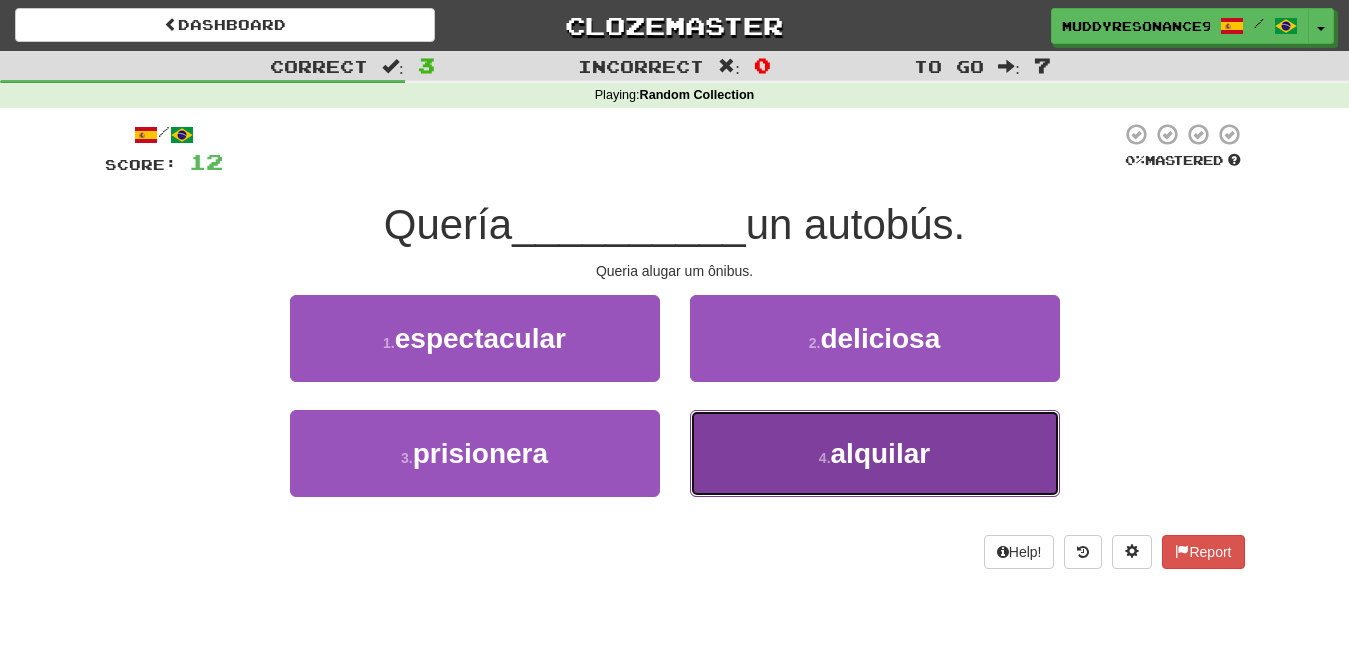 click on "alquilar" at bounding box center (881, 453) 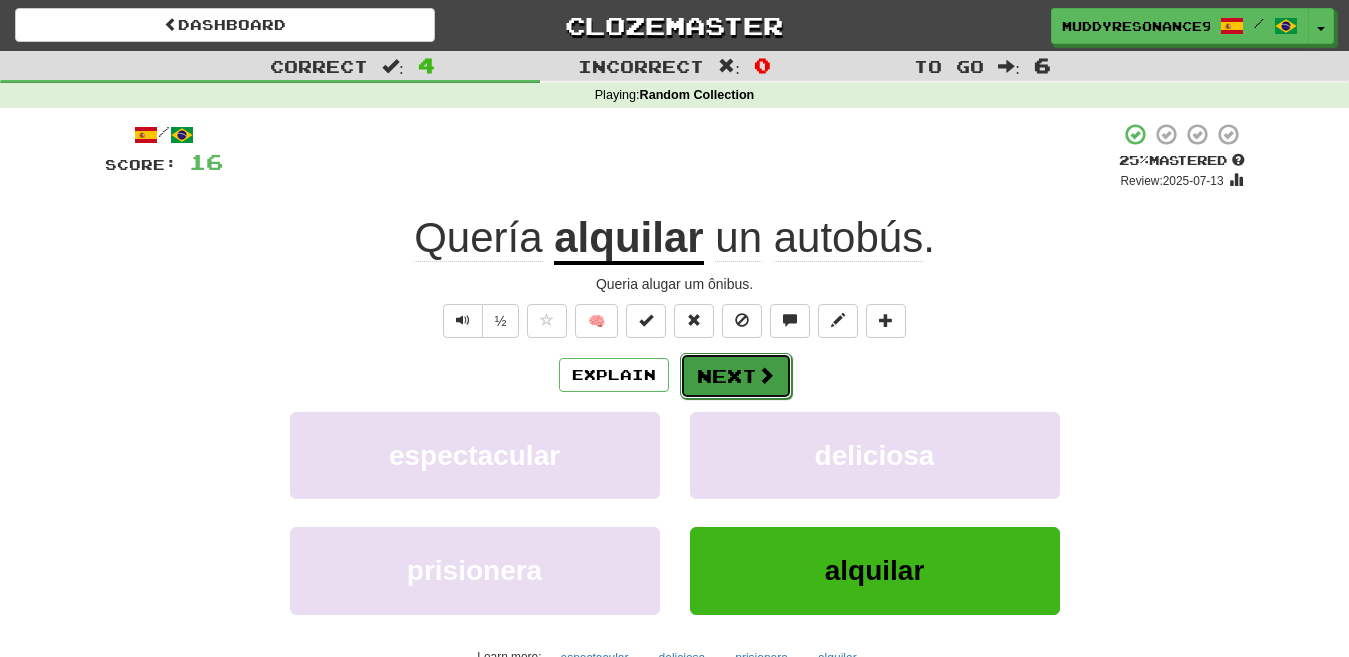 click on "Next" at bounding box center [736, 376] 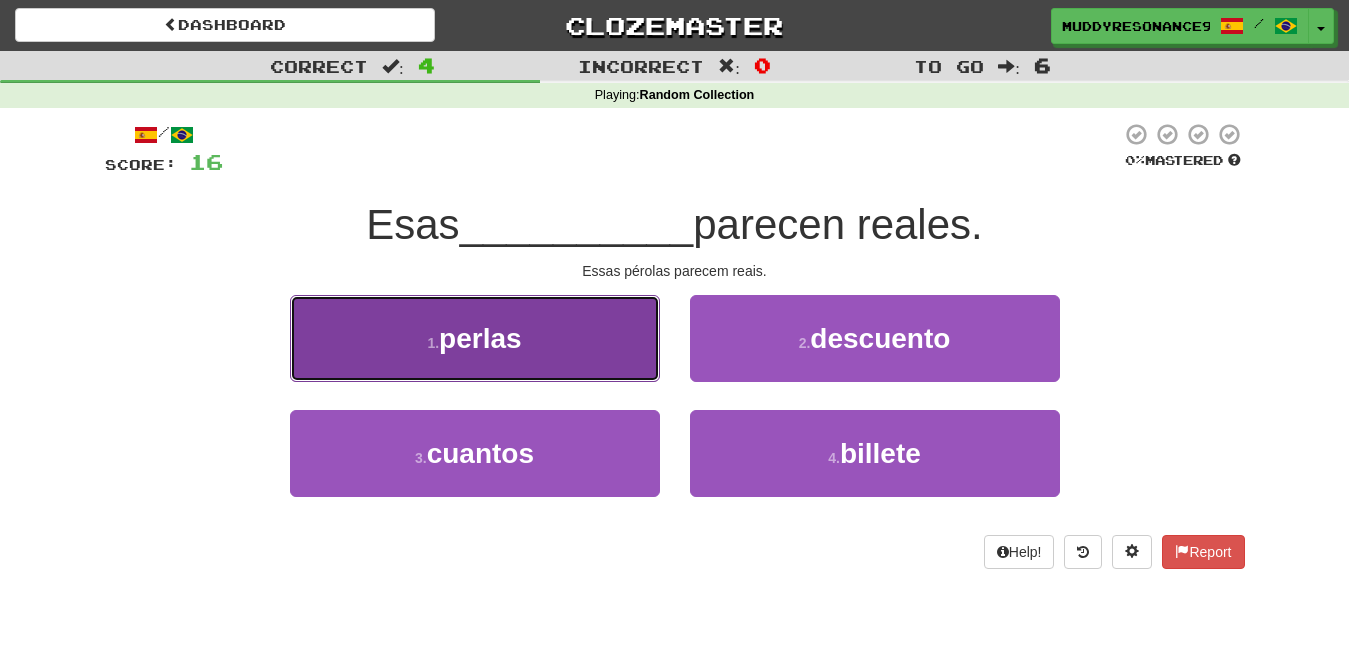 click on "1 .  perlas" at bounding box center [475, 338] 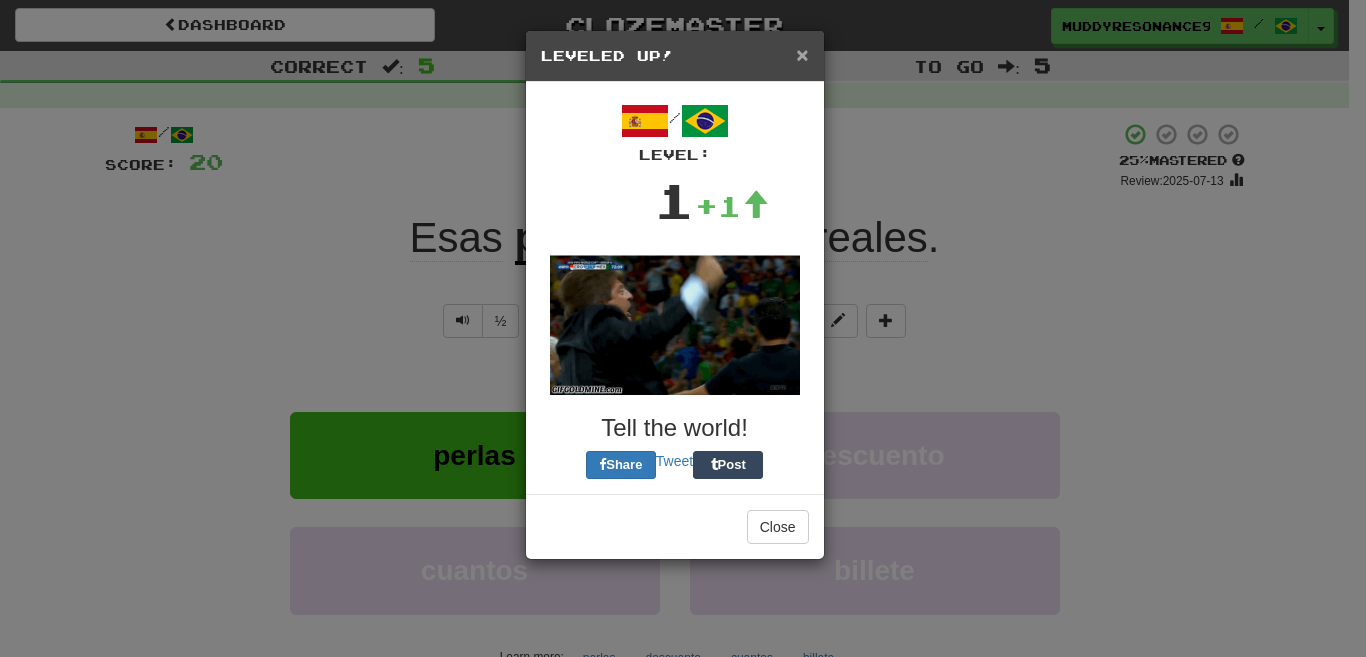 click on "×" at bounding box center [802, 54] 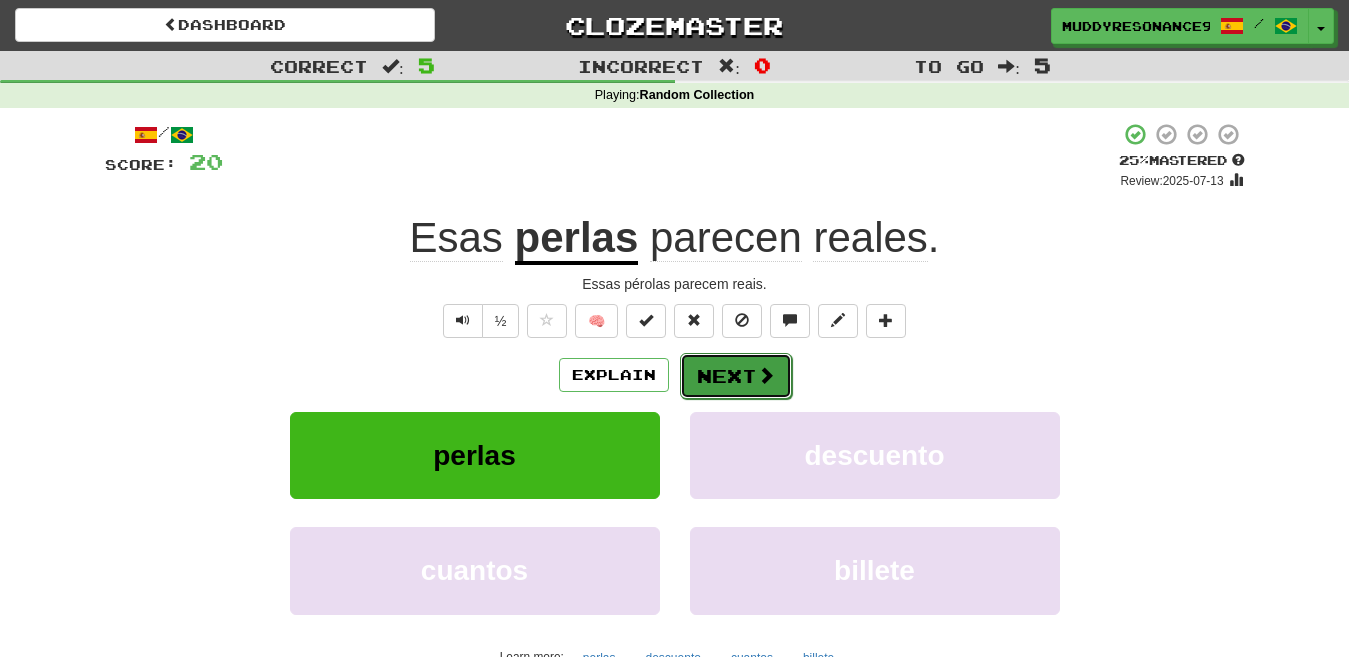 click on "Next" at bounding box center (736, 376) 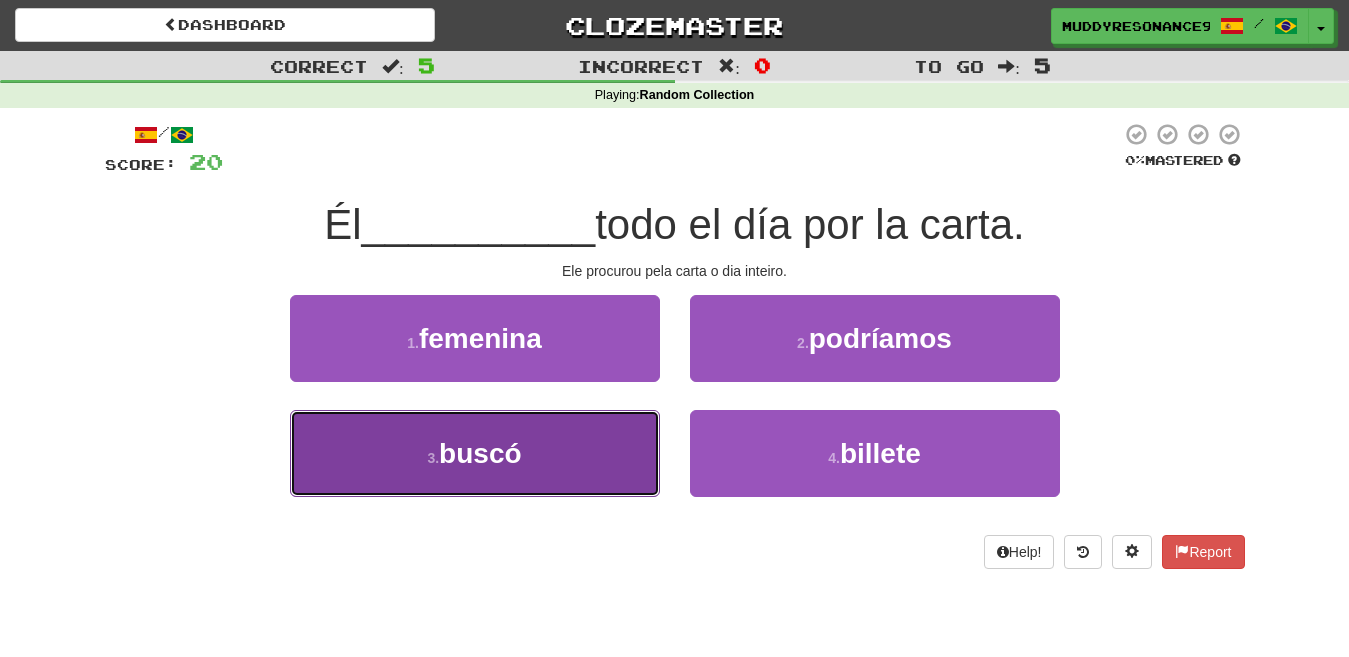 click on "3 .  buscó" at bounding box center (475, 453) 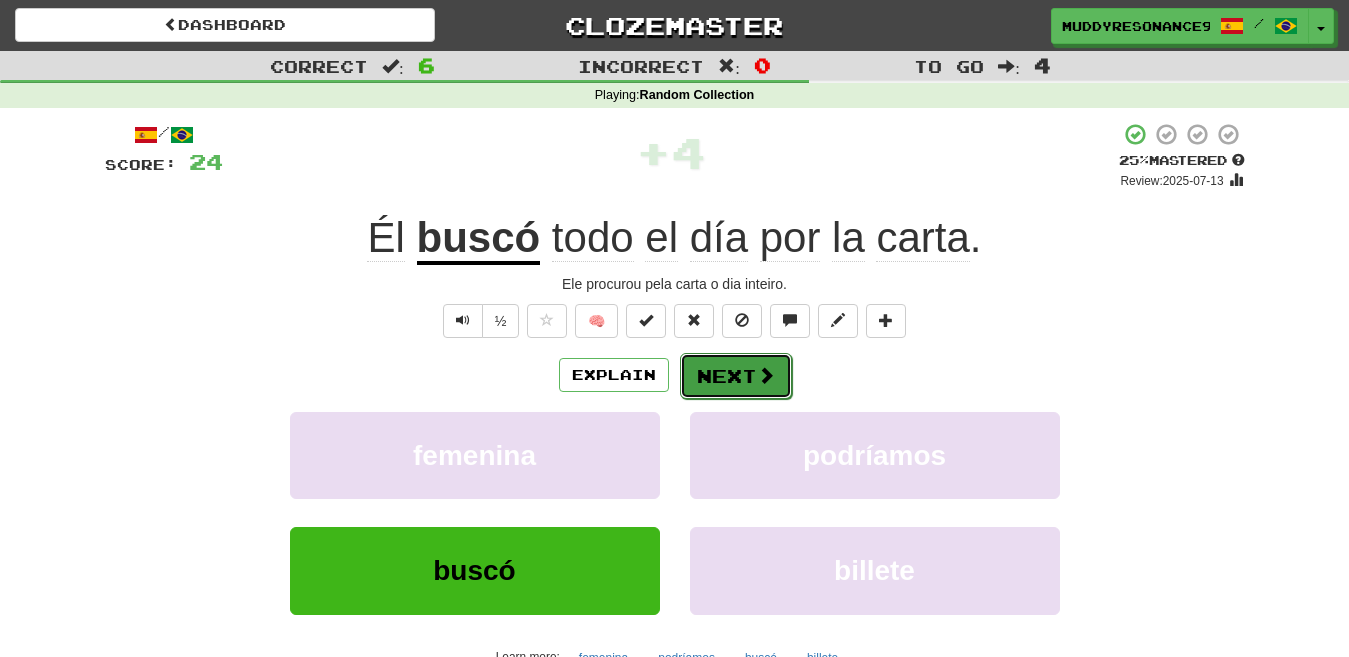 click on "Next" at bounding box center (736, 376) 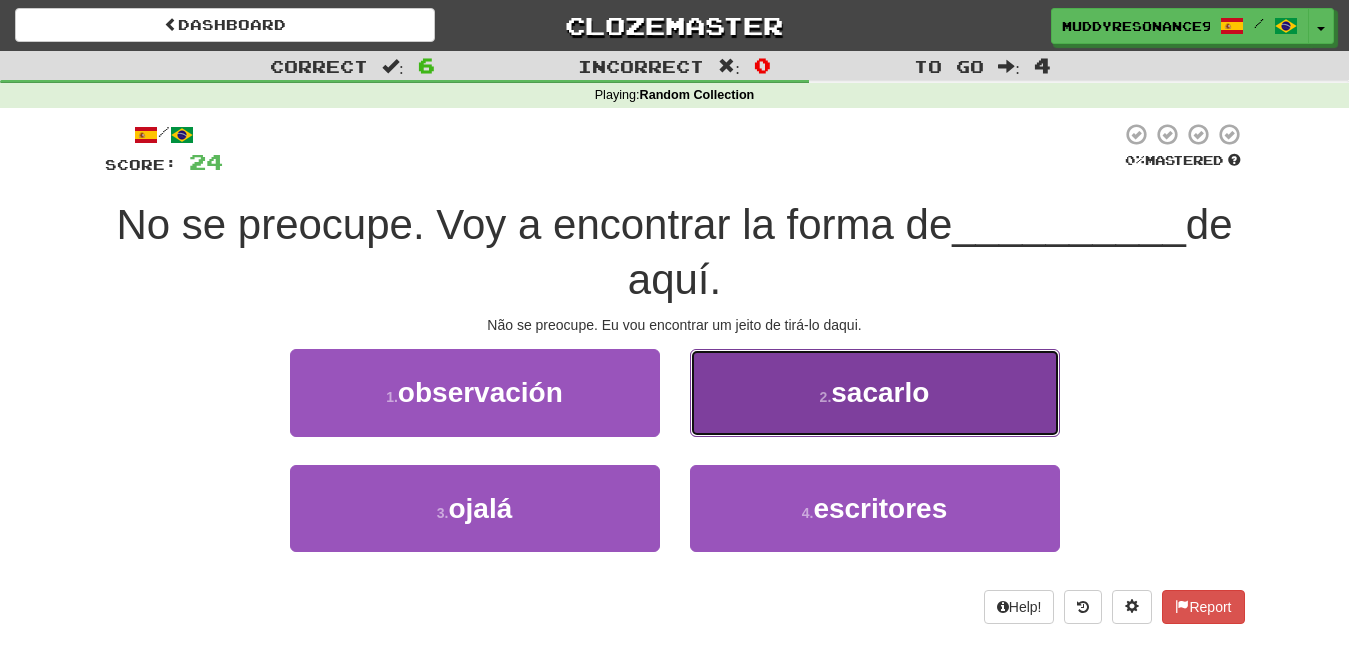 click on "sacarlo" at bounding box center (880, 392) 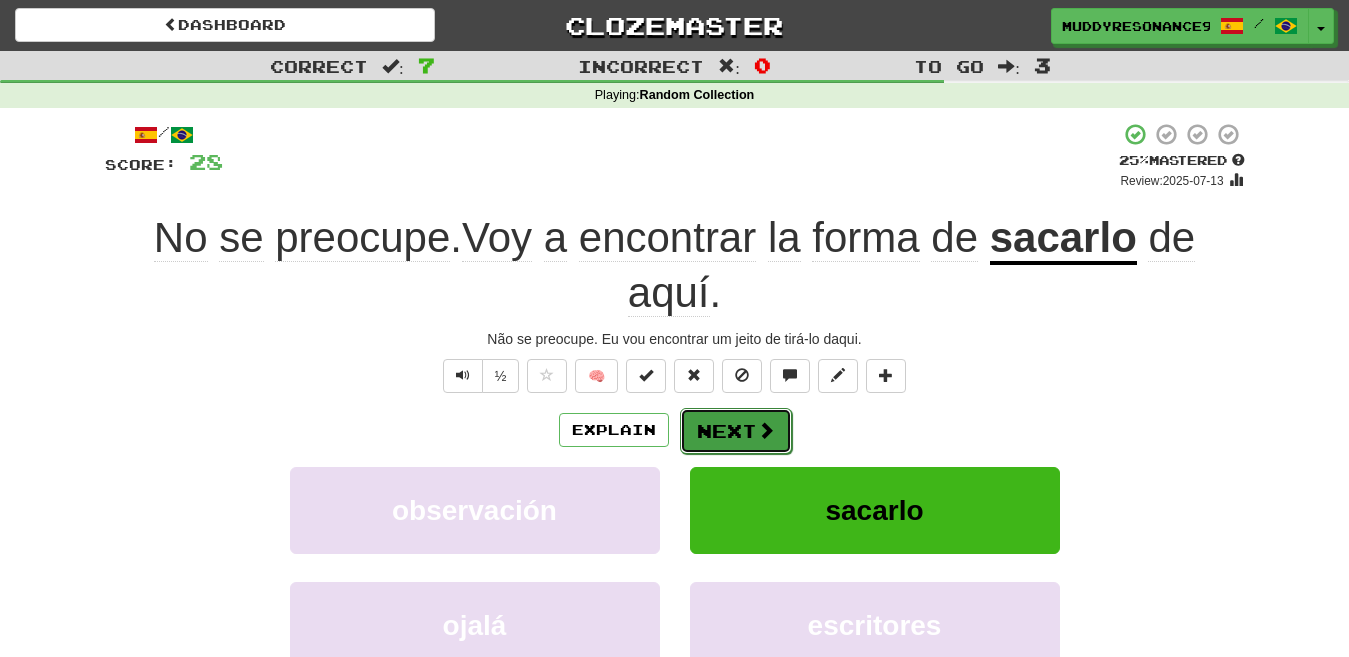 click on "Next" at bounding box center (736, 431) 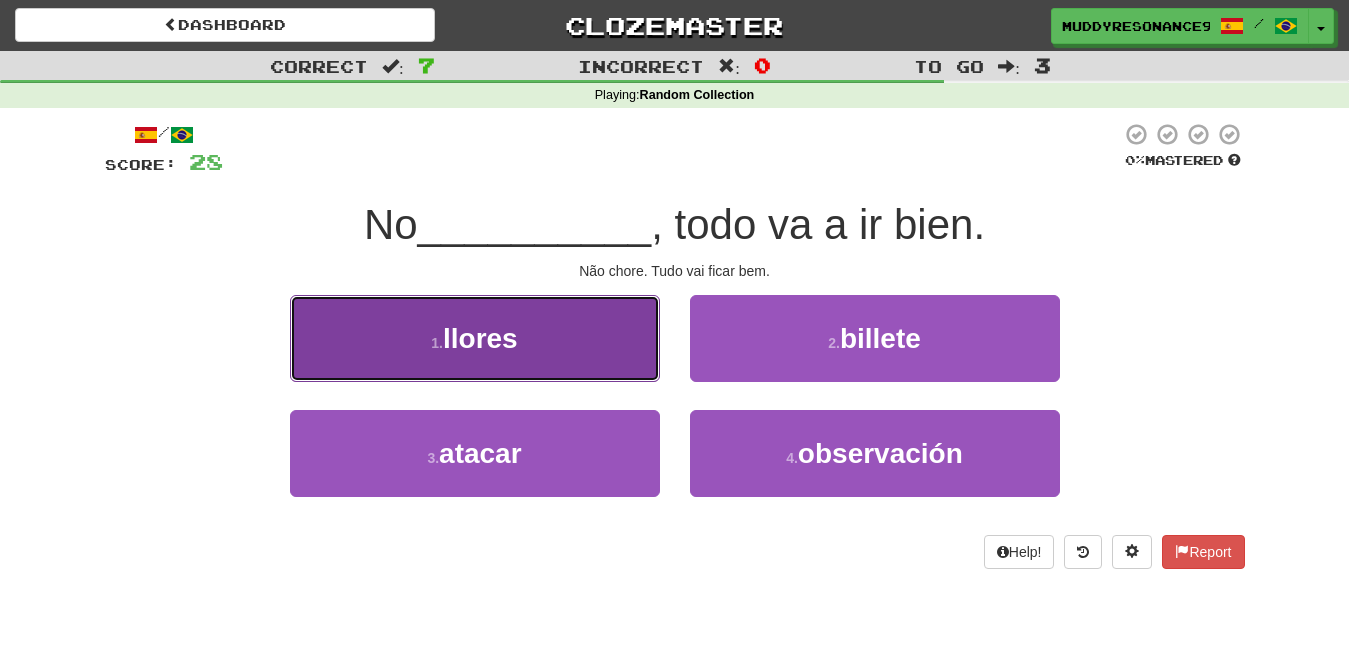 click on "1 .  llores" at bounding box center [475, 338] 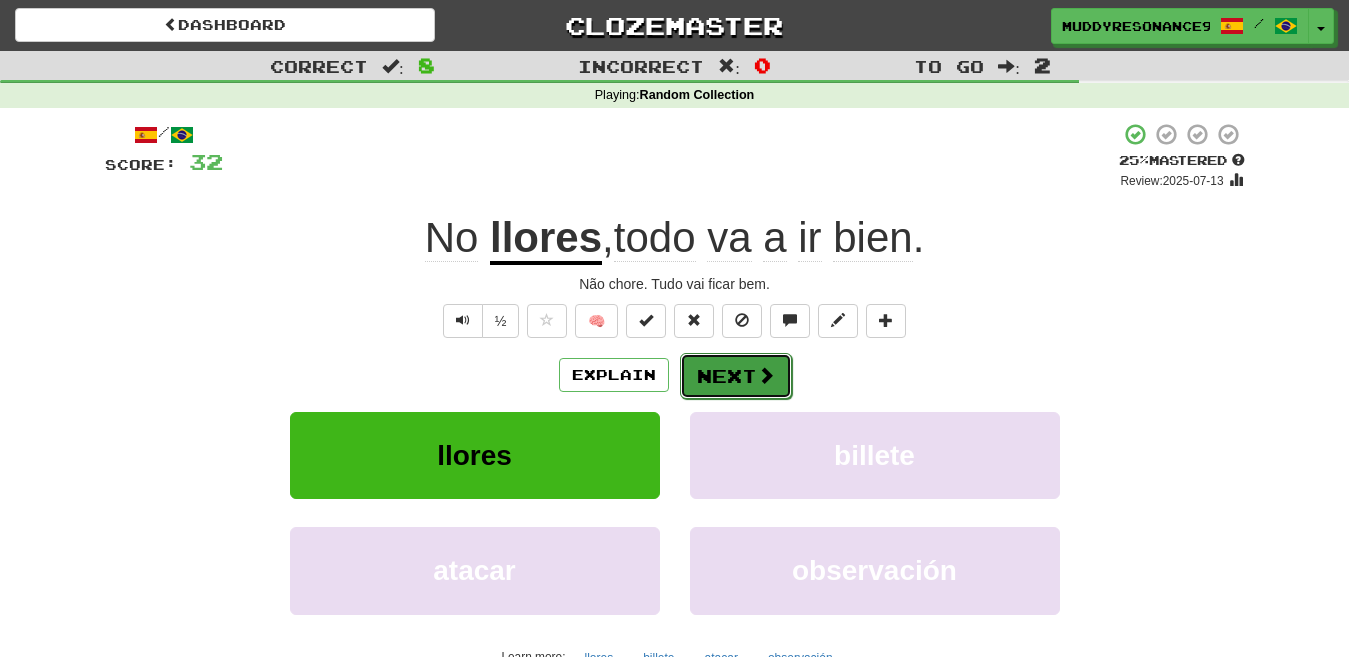 click on "Next" at bounding box center (736, 376) 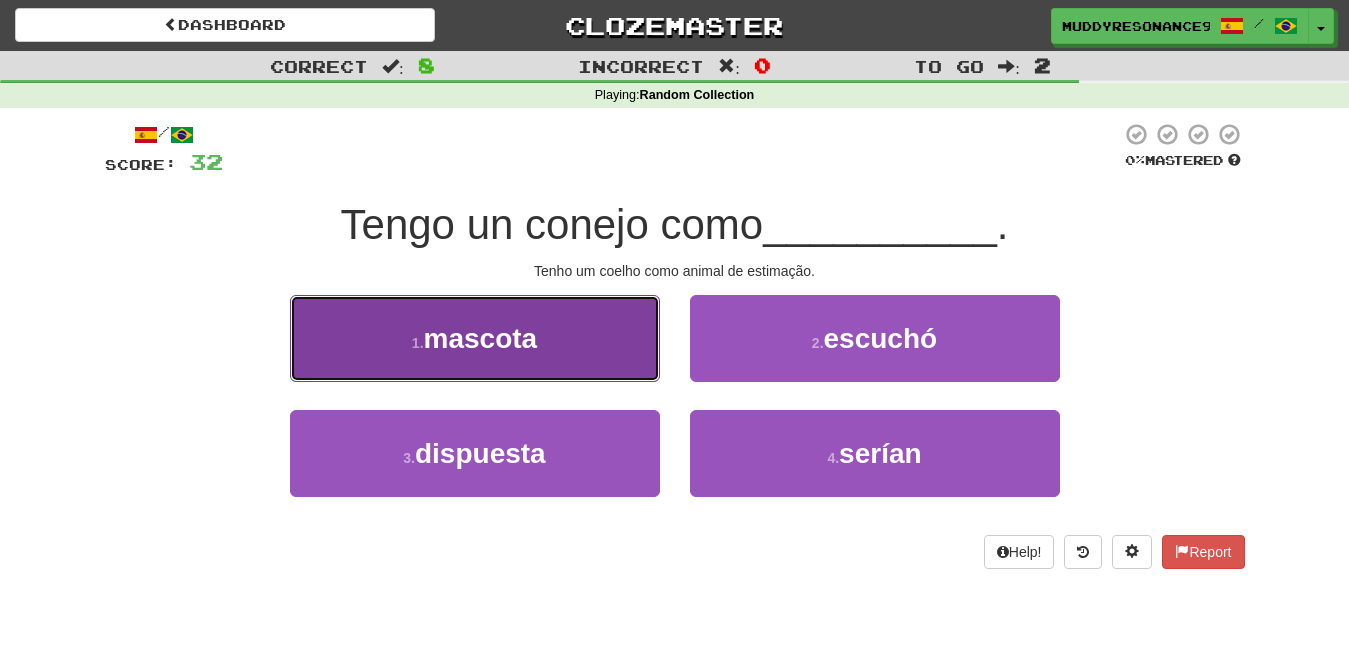 click on "1 .  mascota" at bounding box center [475, 338] 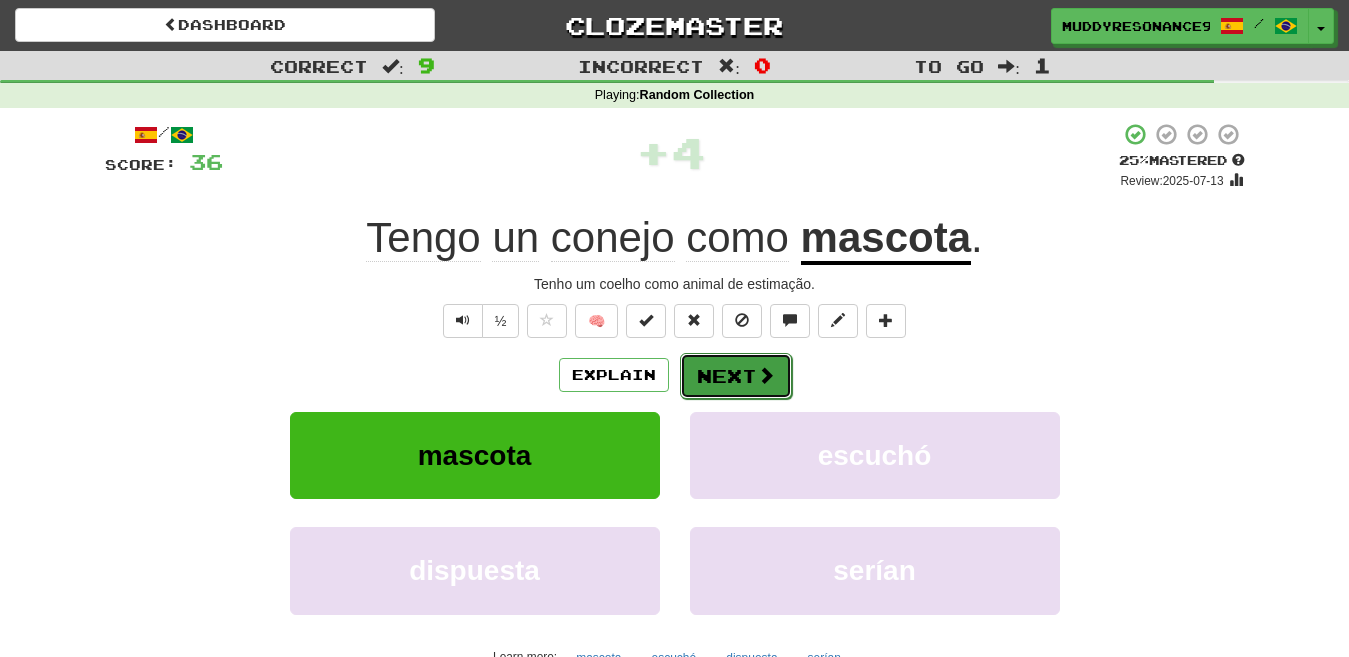 click on "Next" at bounding box center [736, 376] 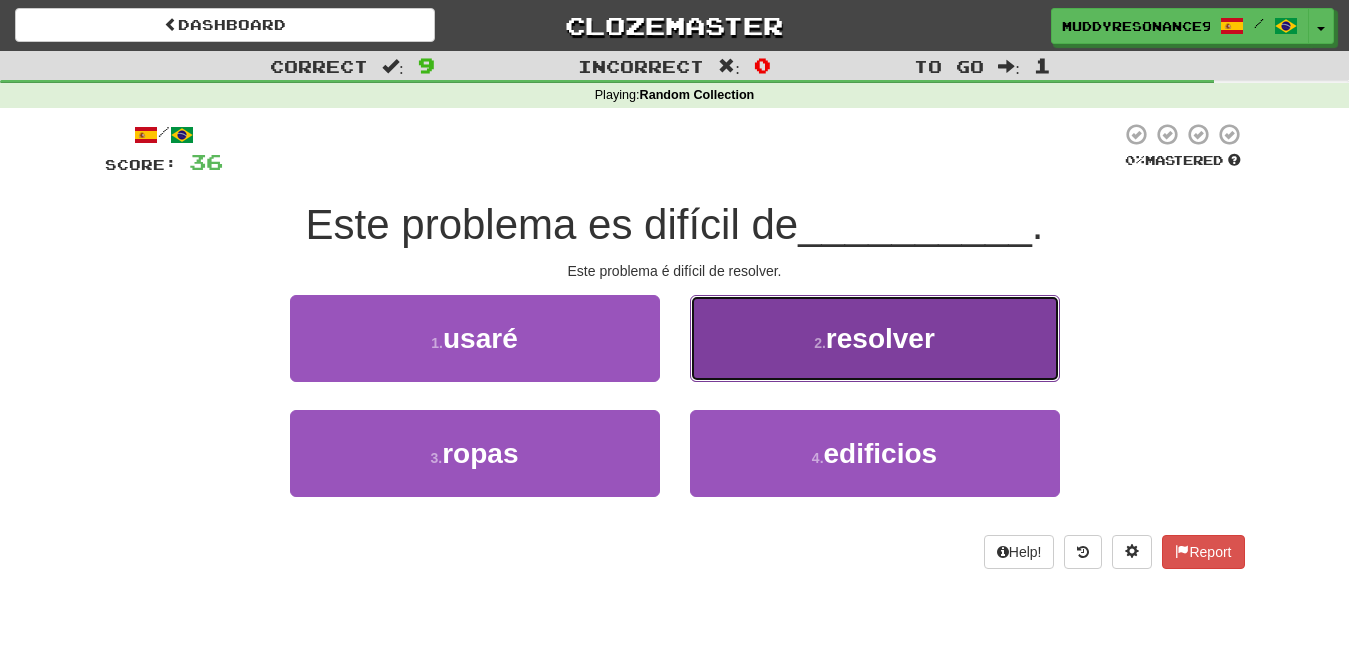 click on "resolver" at bounding box center (880, 338) 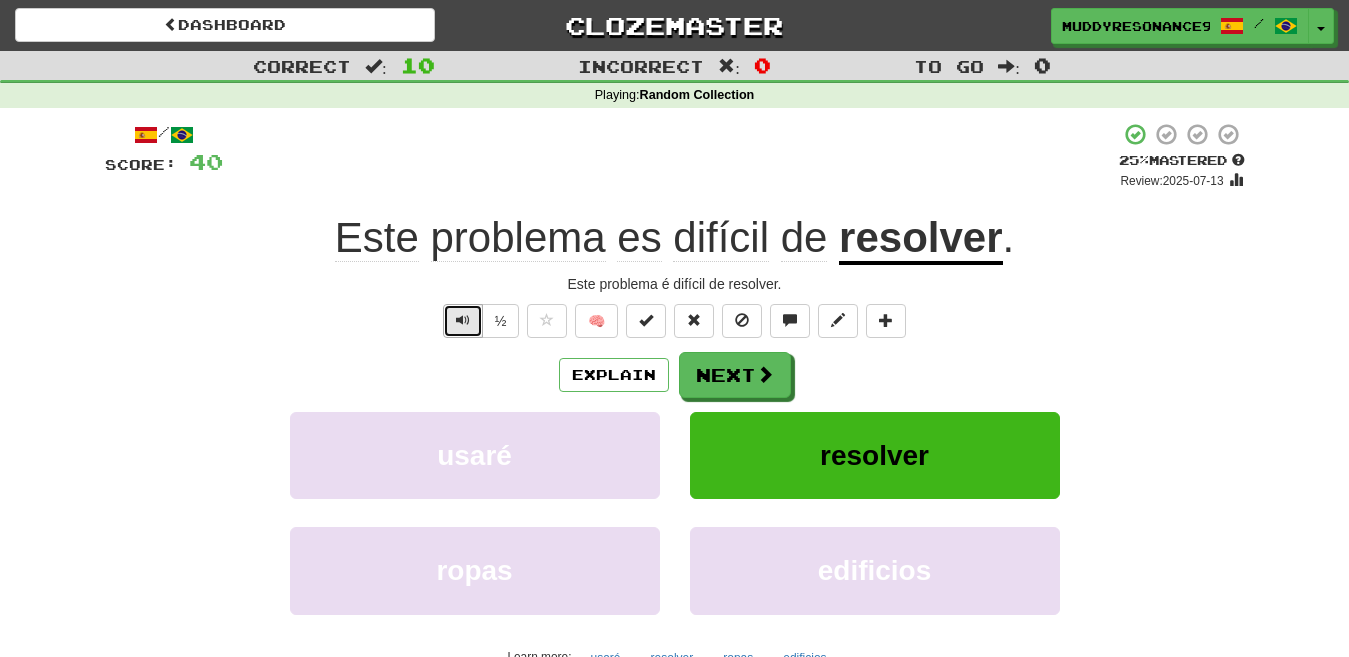 click at bounding box center [463, 320] 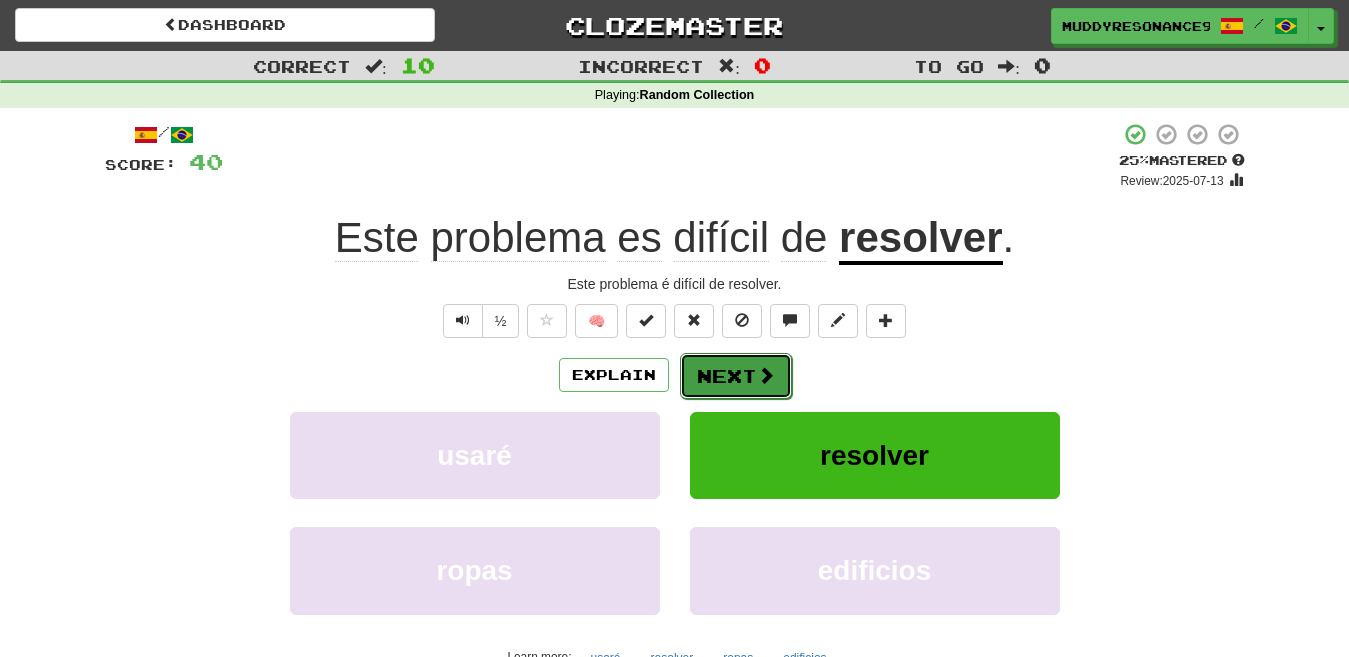 click on "Next" at bounding box center (736, 376) 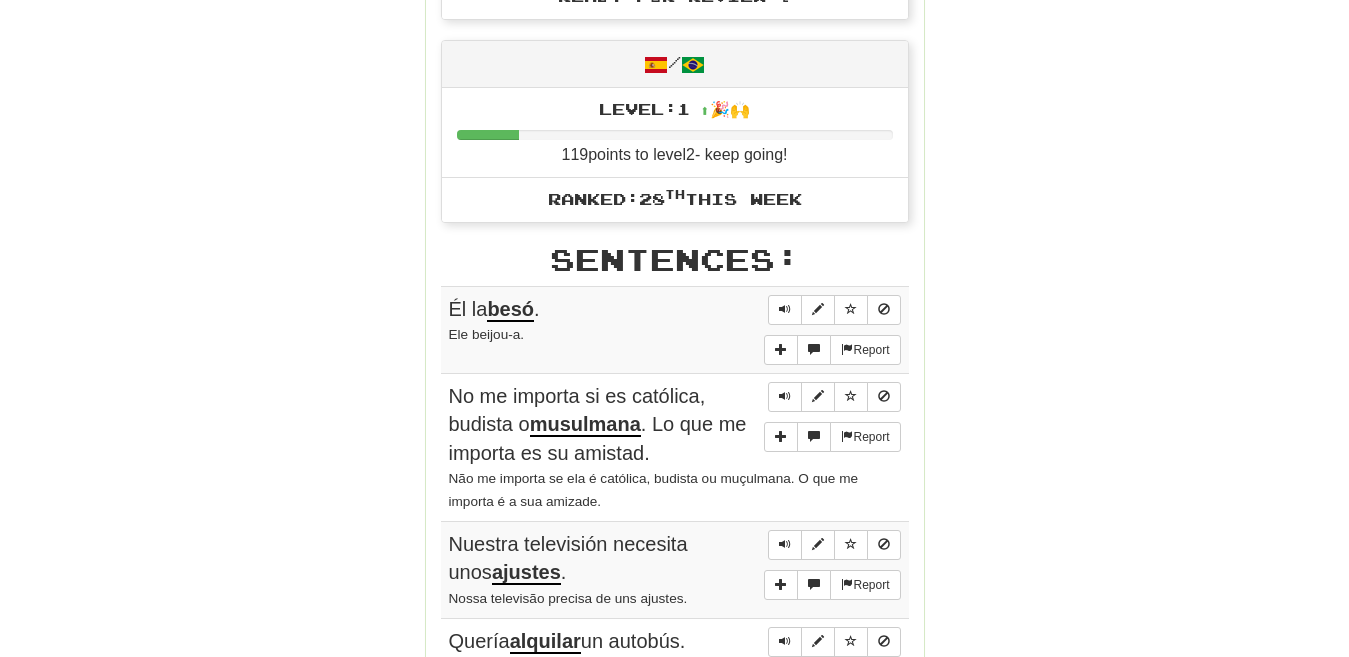 scroll, scrollTop: 995, scrollLeft: 0, axis: vertical 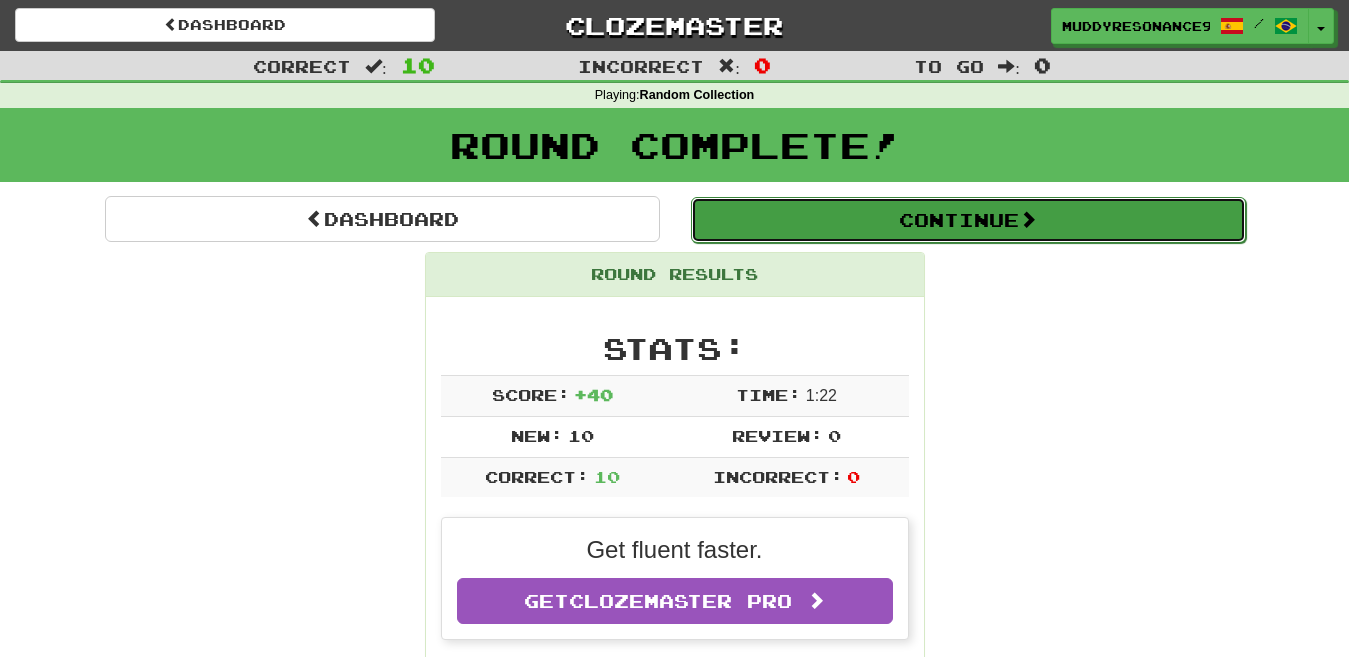 click on "Continue" at bounding box center (968, 220) 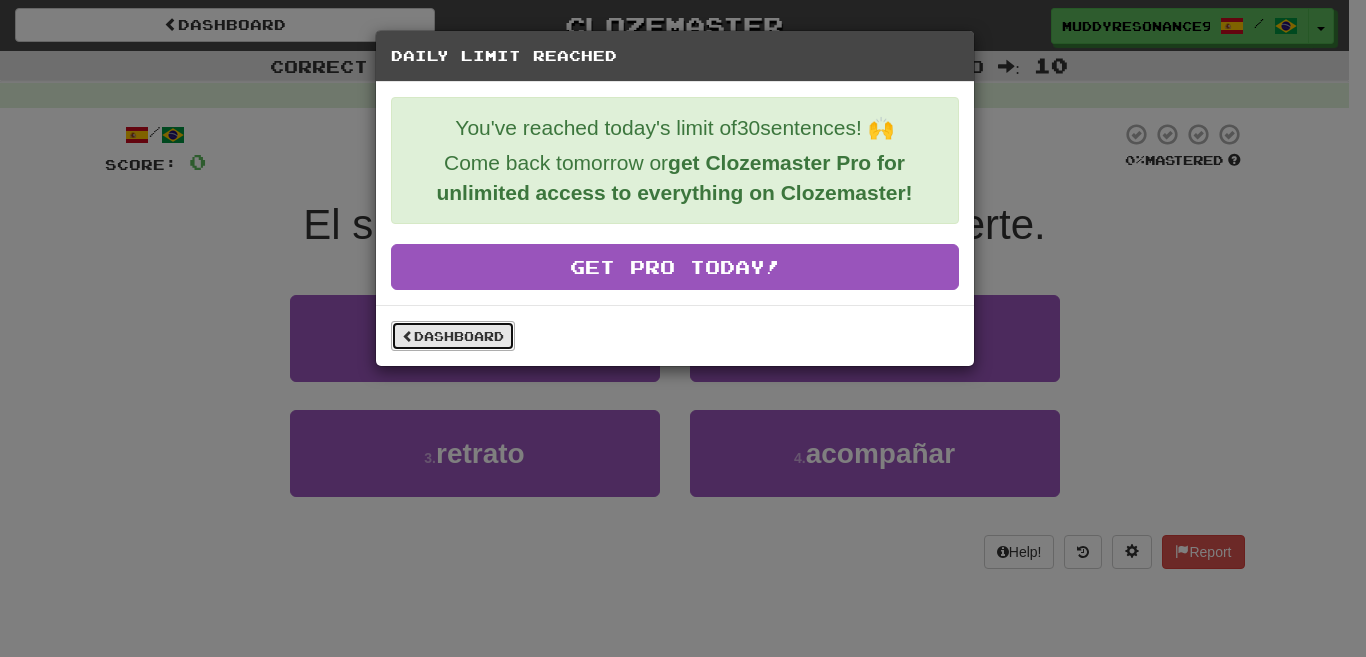click on "Dashboard" at bounding box center [453, 336] 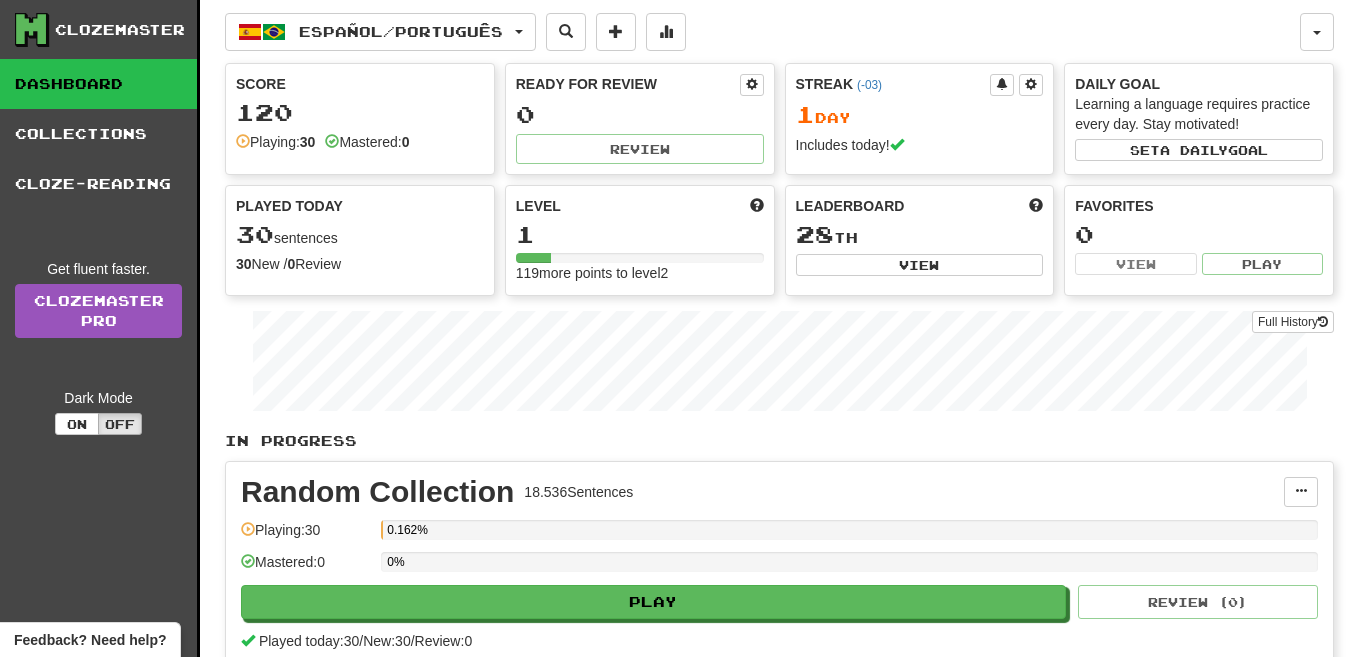 scroll, scrollTop: 0, scrollLeft: 0, axis: both 